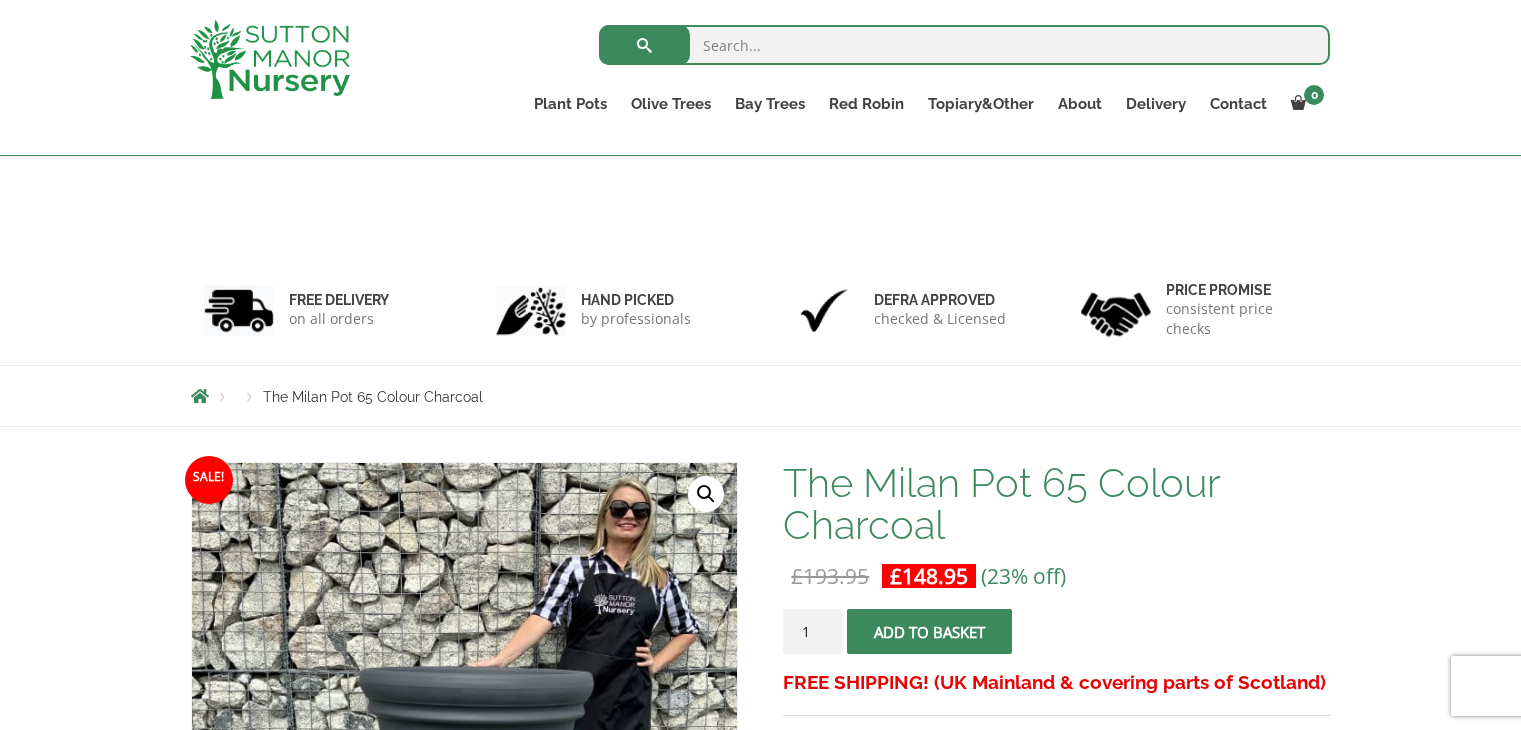 scroll, scrollTop: 355, scrollLeft: 0, axis: vertical 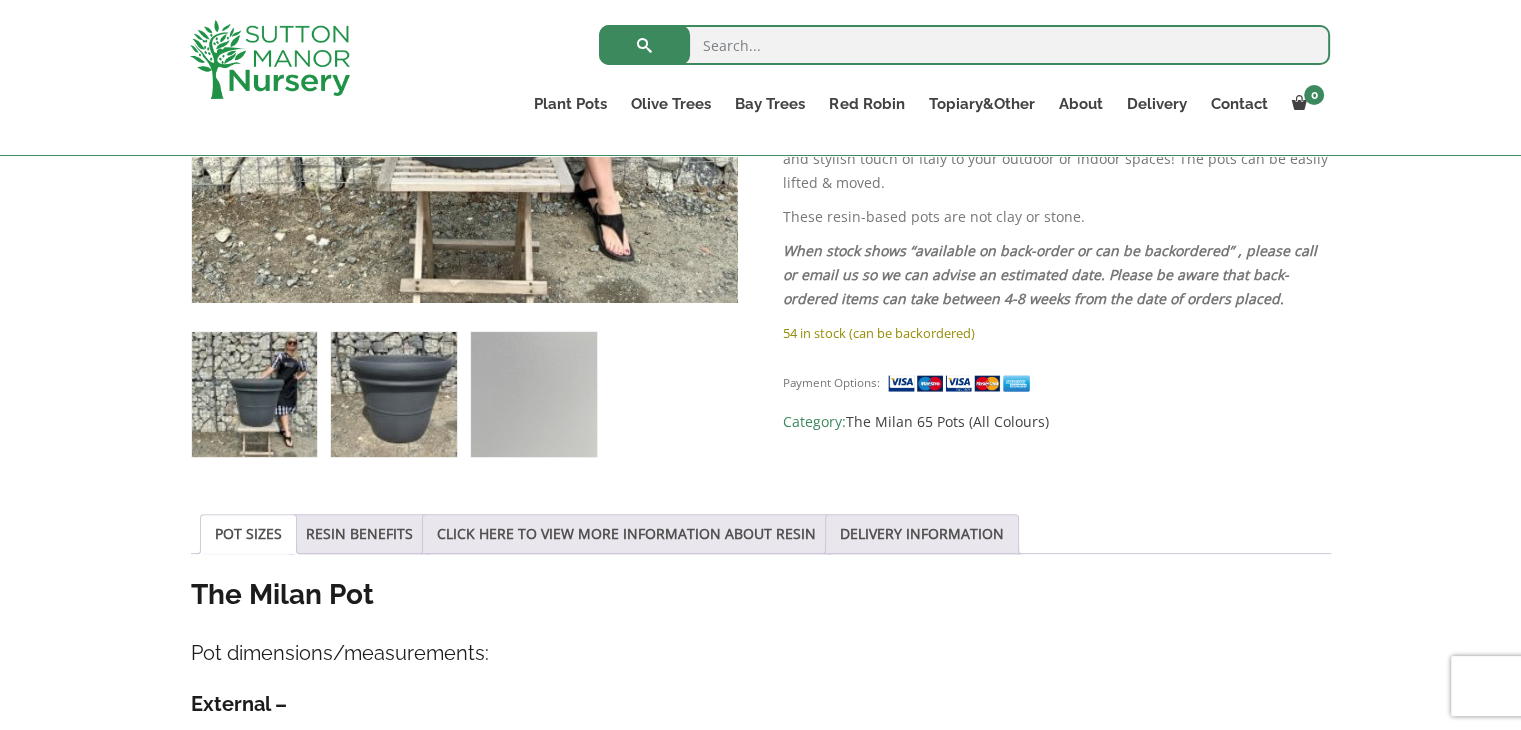 click at bounding box center (393, 394) 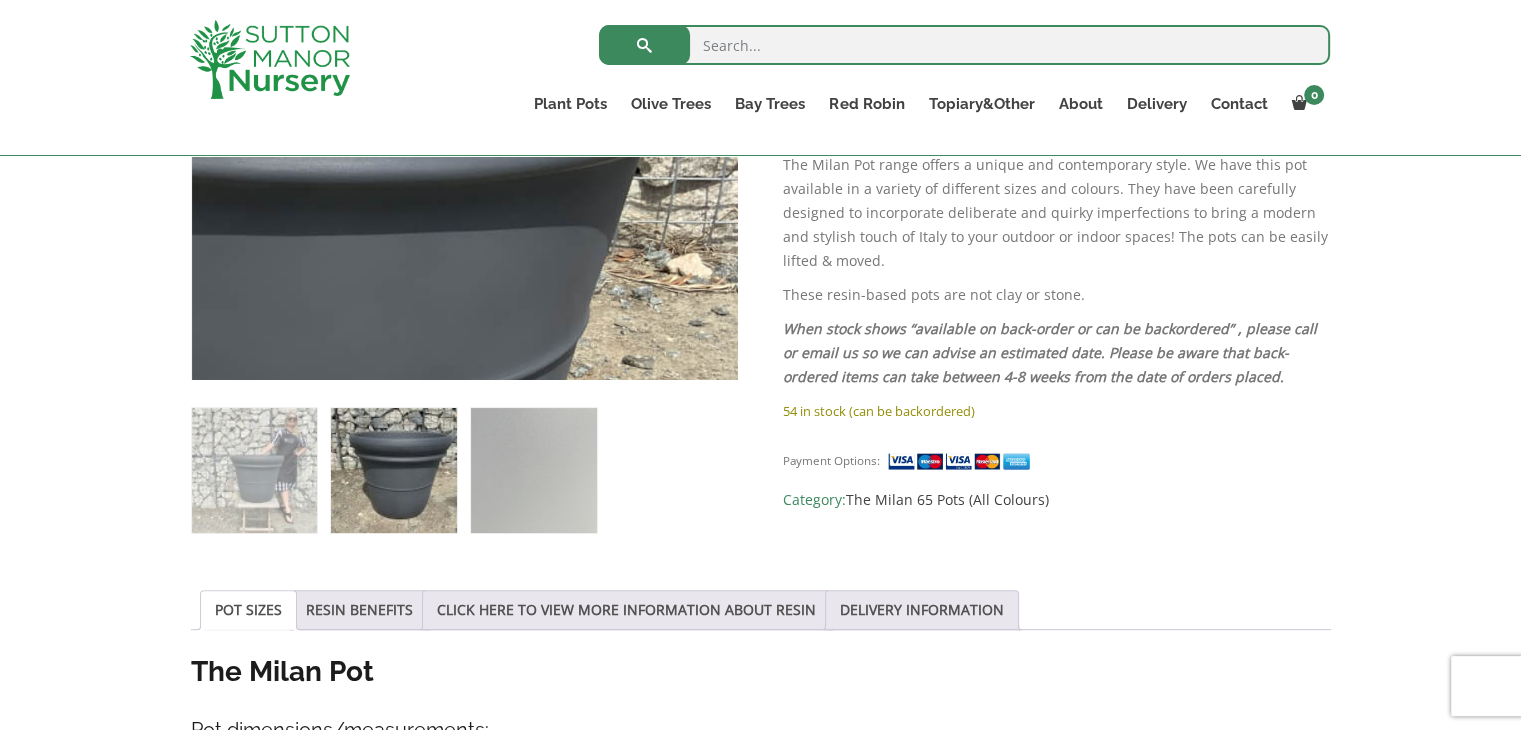 scroll, scrollTop: 674, scrollLeft: 0, axis: vertical 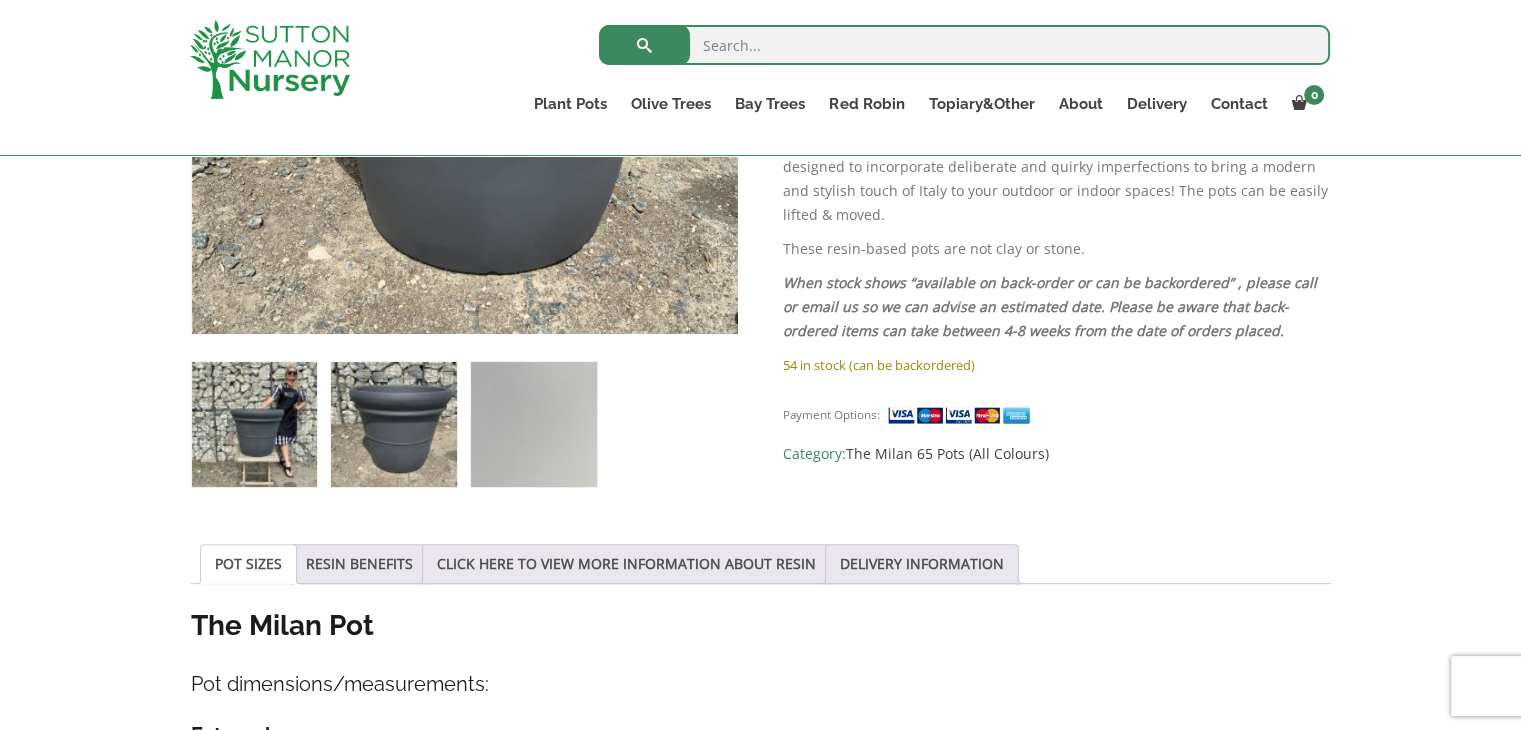click at bounding box center [254, 424] 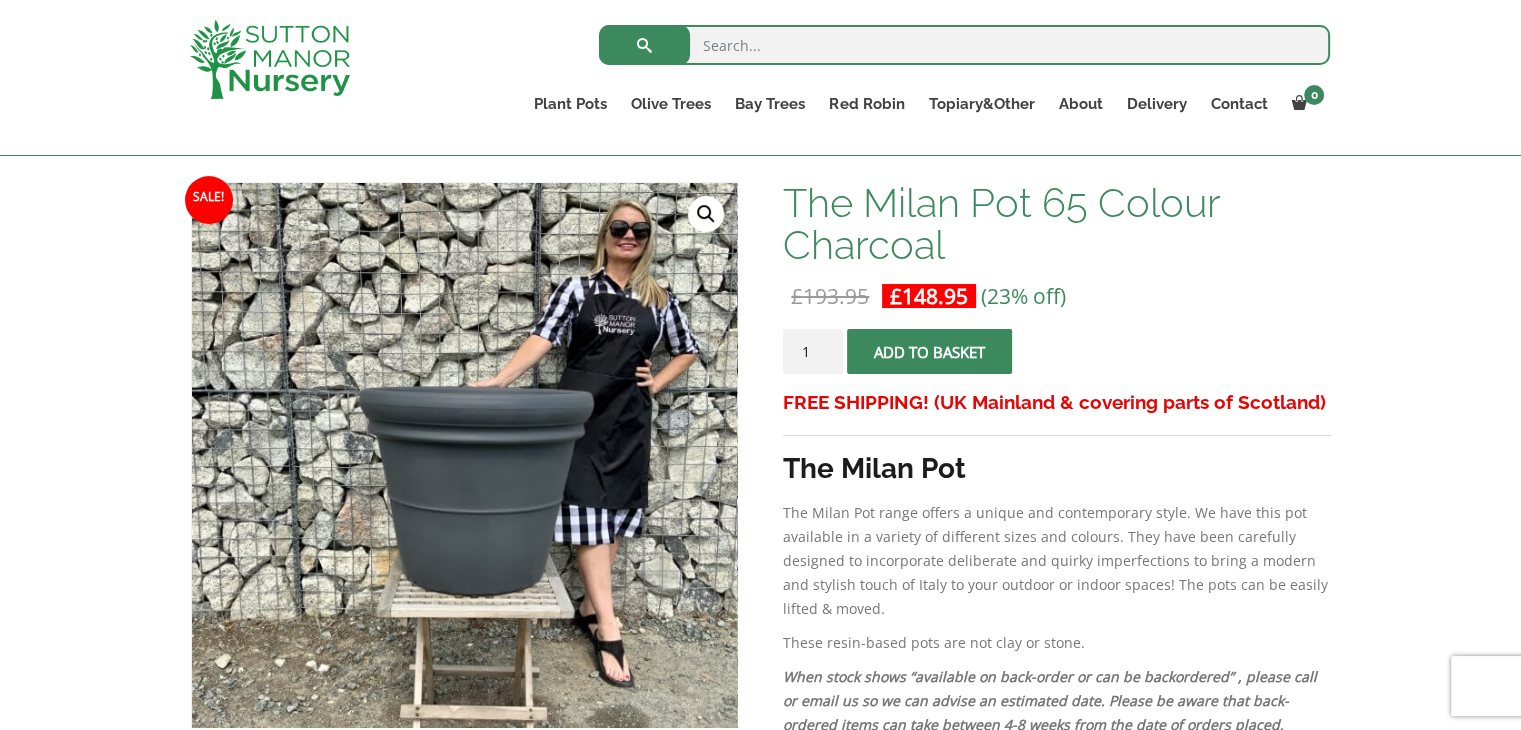 scroll, scrollTop: 236, scrollLeft: 0, axis: vertical 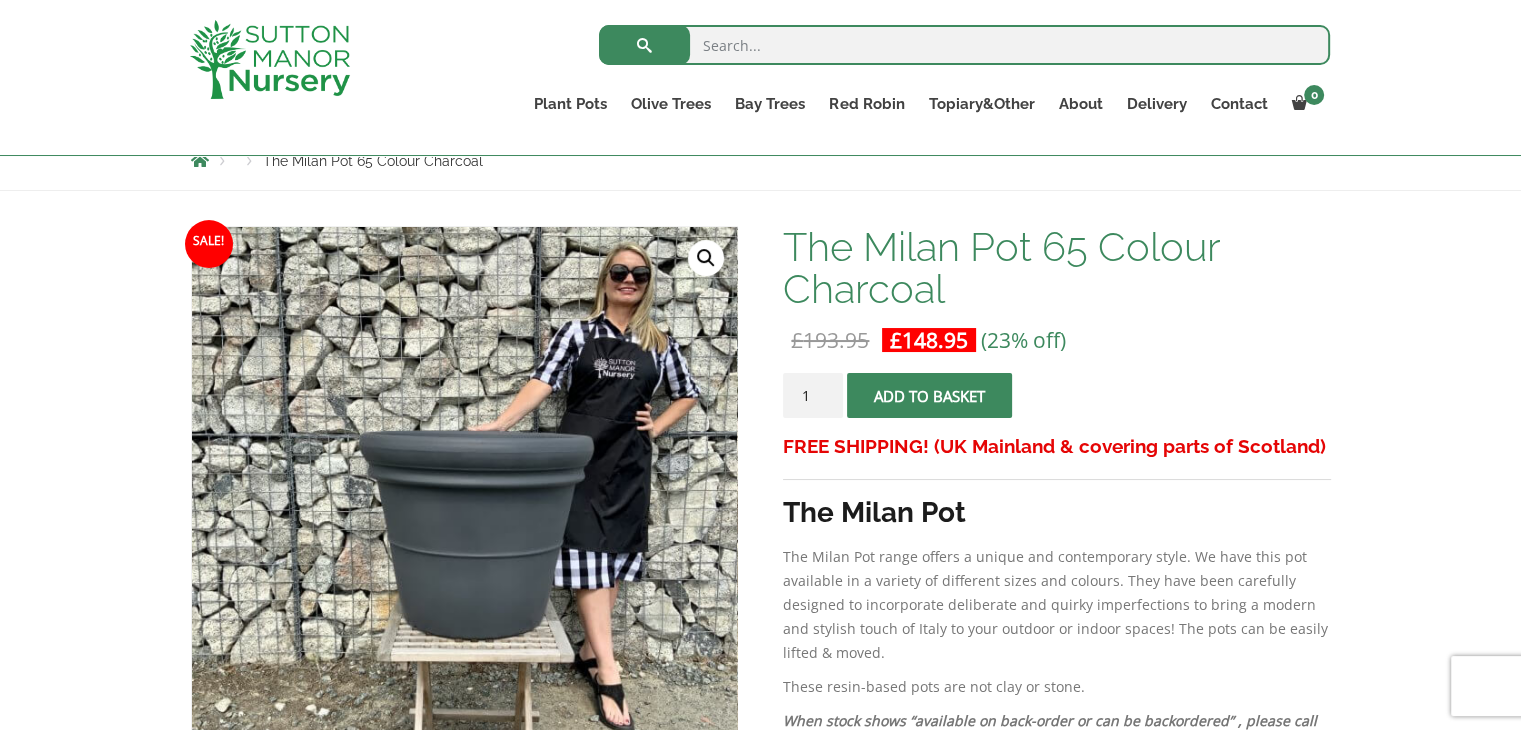 click on "Search for:" at bounding box center (964, 50) 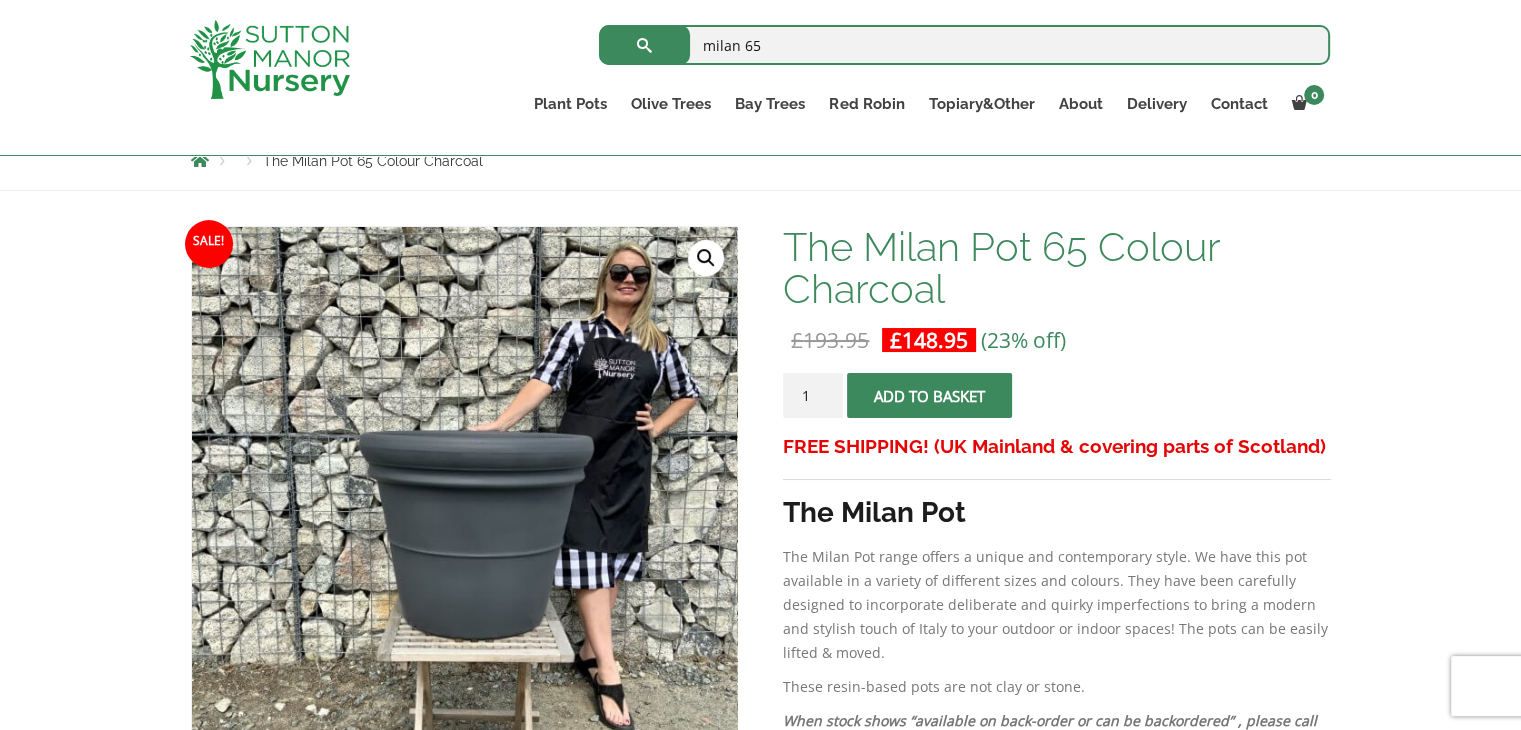 type on "milan 65" 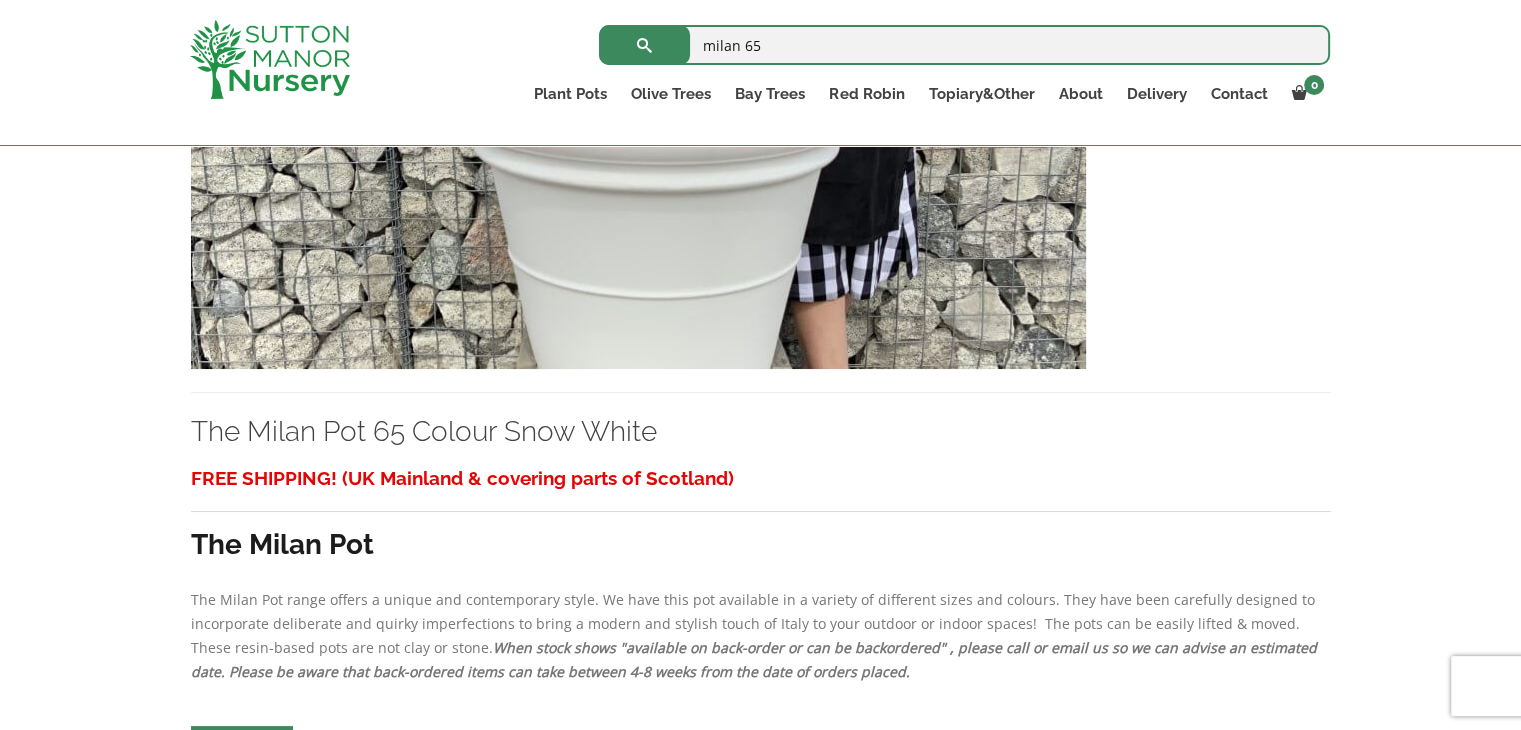scroll, scrollTop: 854, scrollLeft: 0, axis: vertical 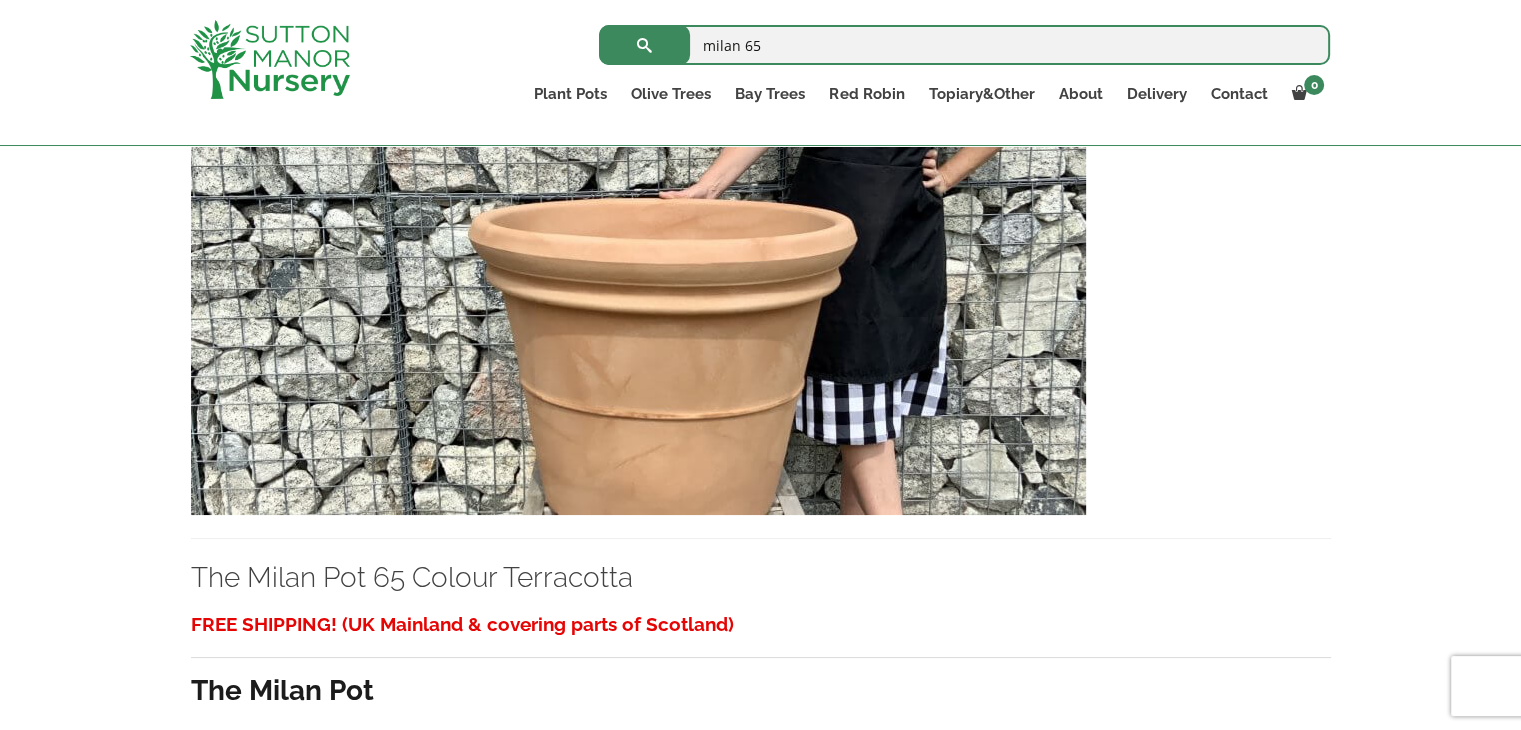click at bounding box center (638, 300) 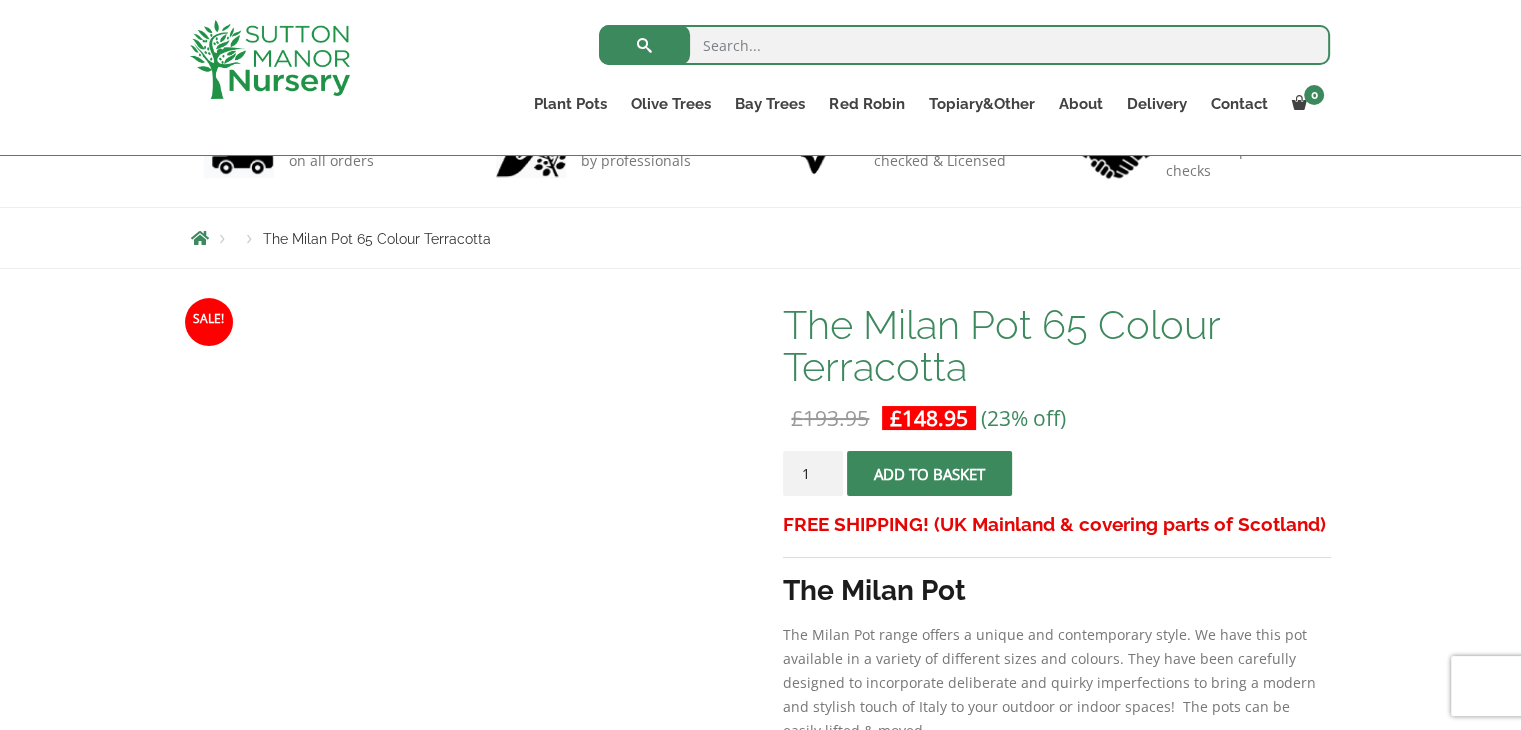 scroll, scrollTop: 0, scrollLeft: 0, axis: both 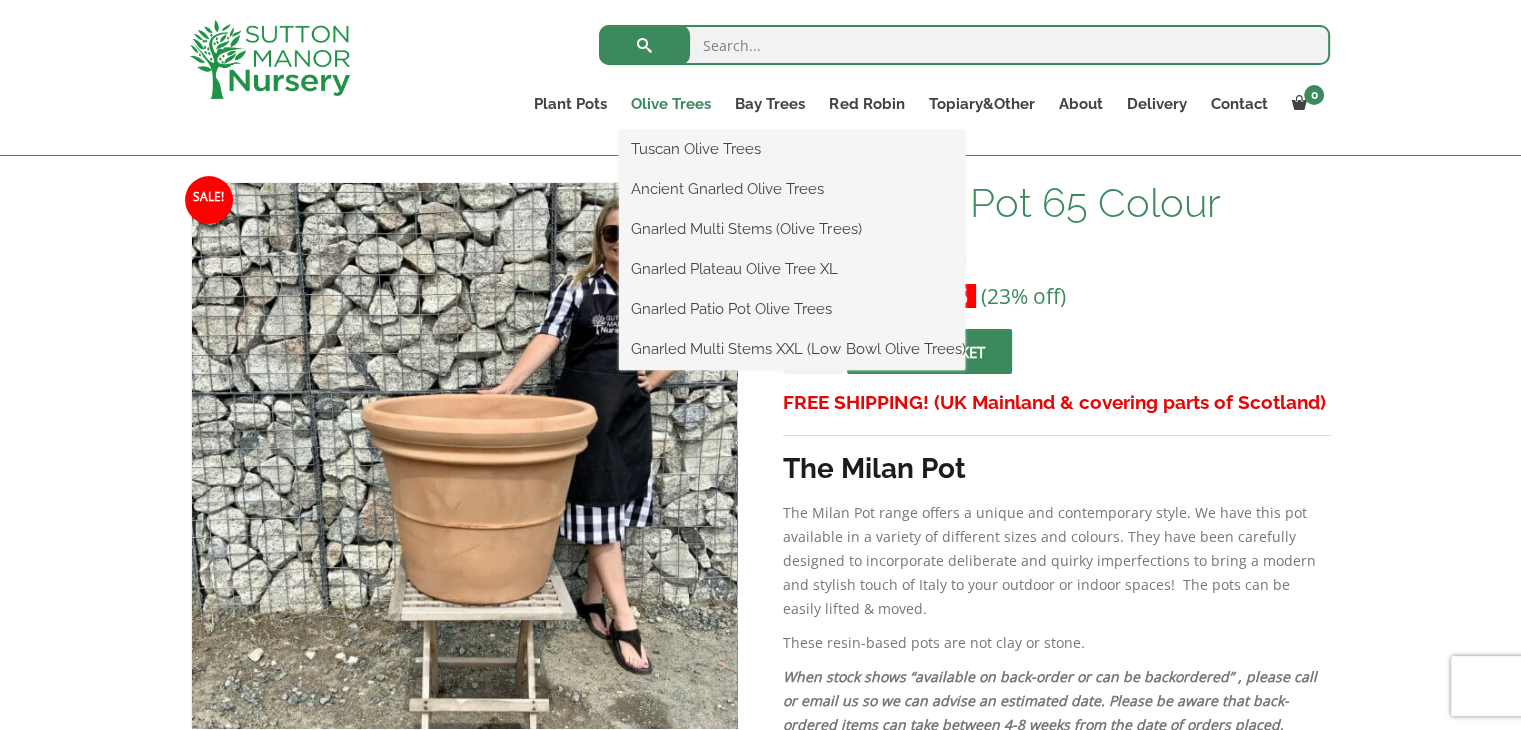 click on "Olive Trees" at bounding box center (671, 104) 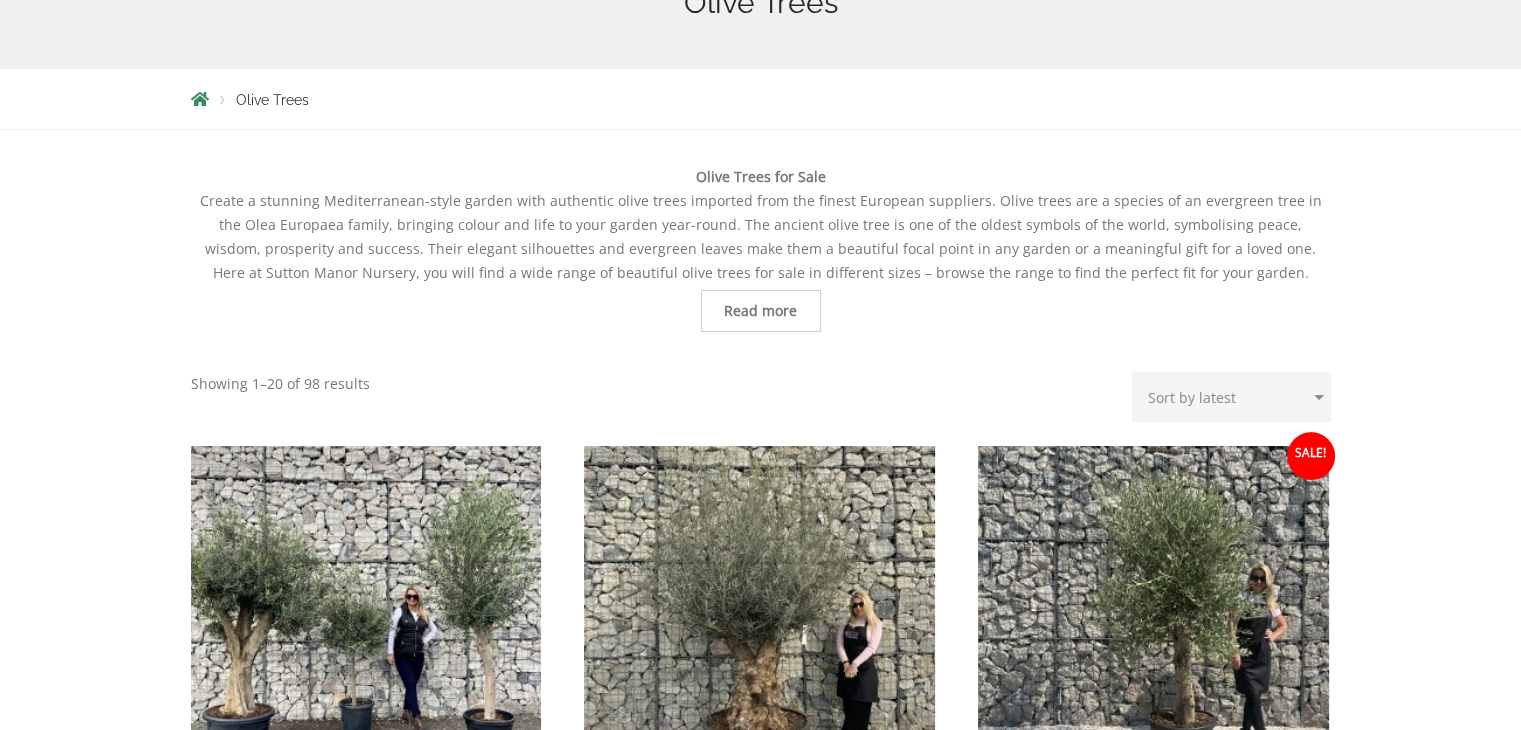scroll, scrollTop: 464, scrollLeft: 0, axis: vertical 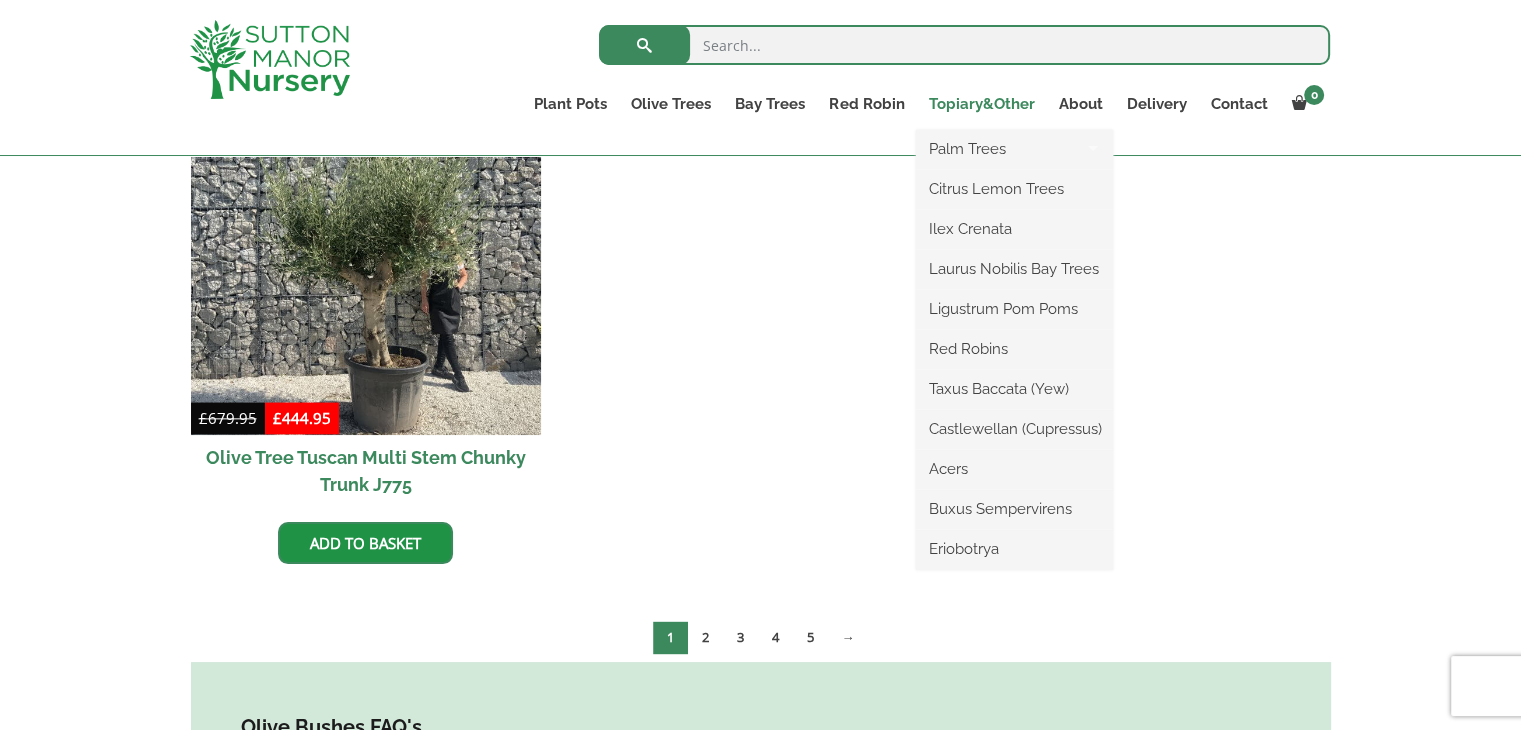 click on "Topiary&Other" at bounding box center (981, 104) 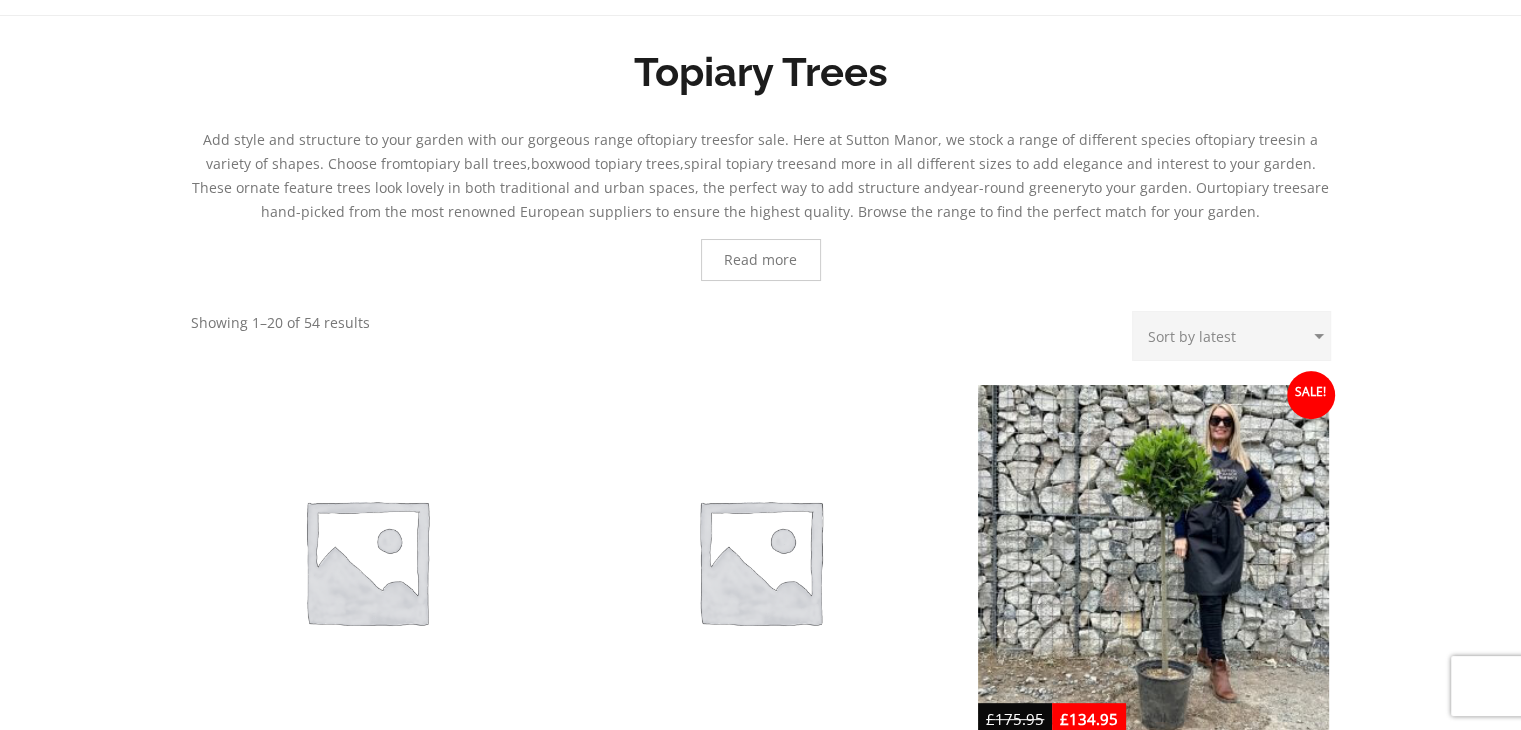 scroll, scrollTop: 588, scrollLeft: 0, axis: vertical 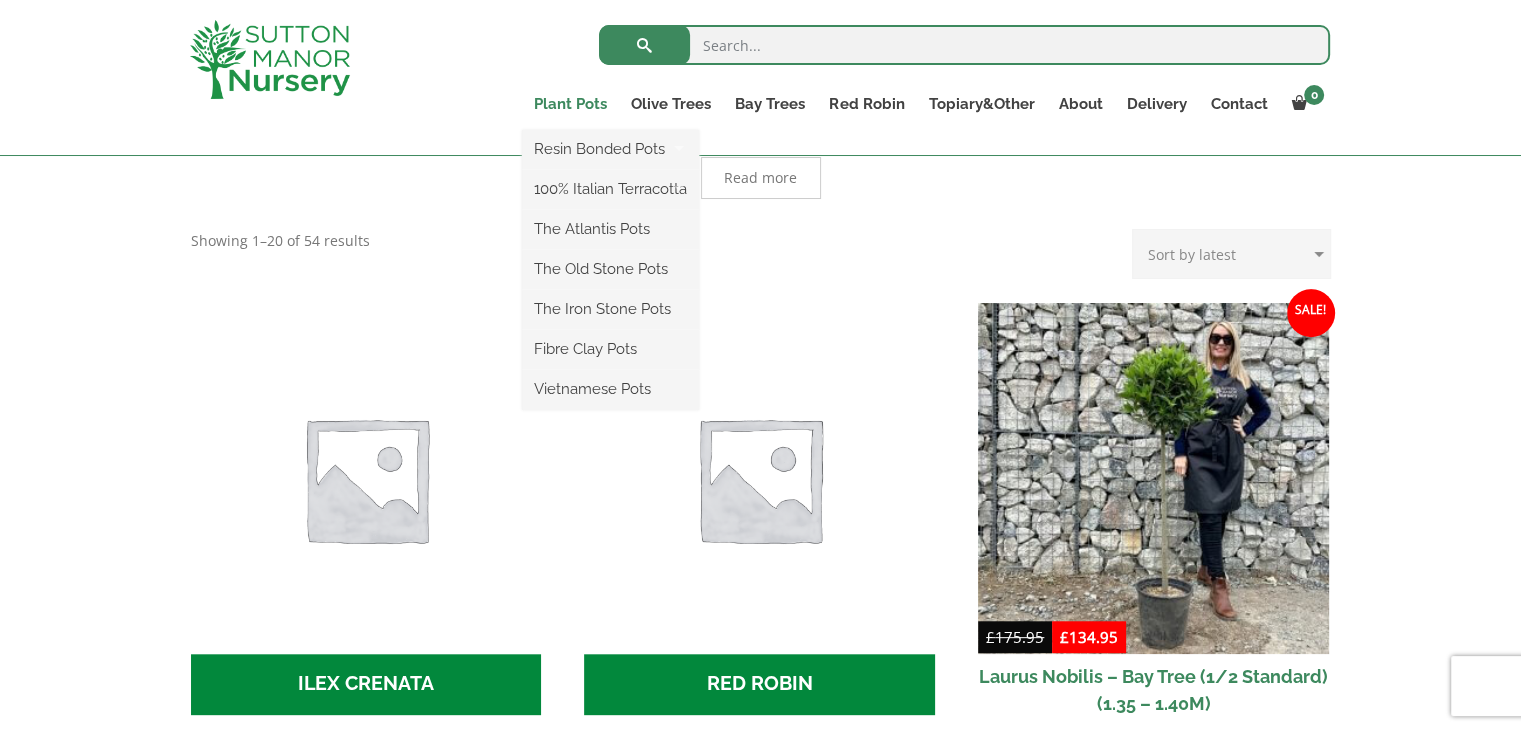click on "Plant Pots" at bounding box center (570, 104) 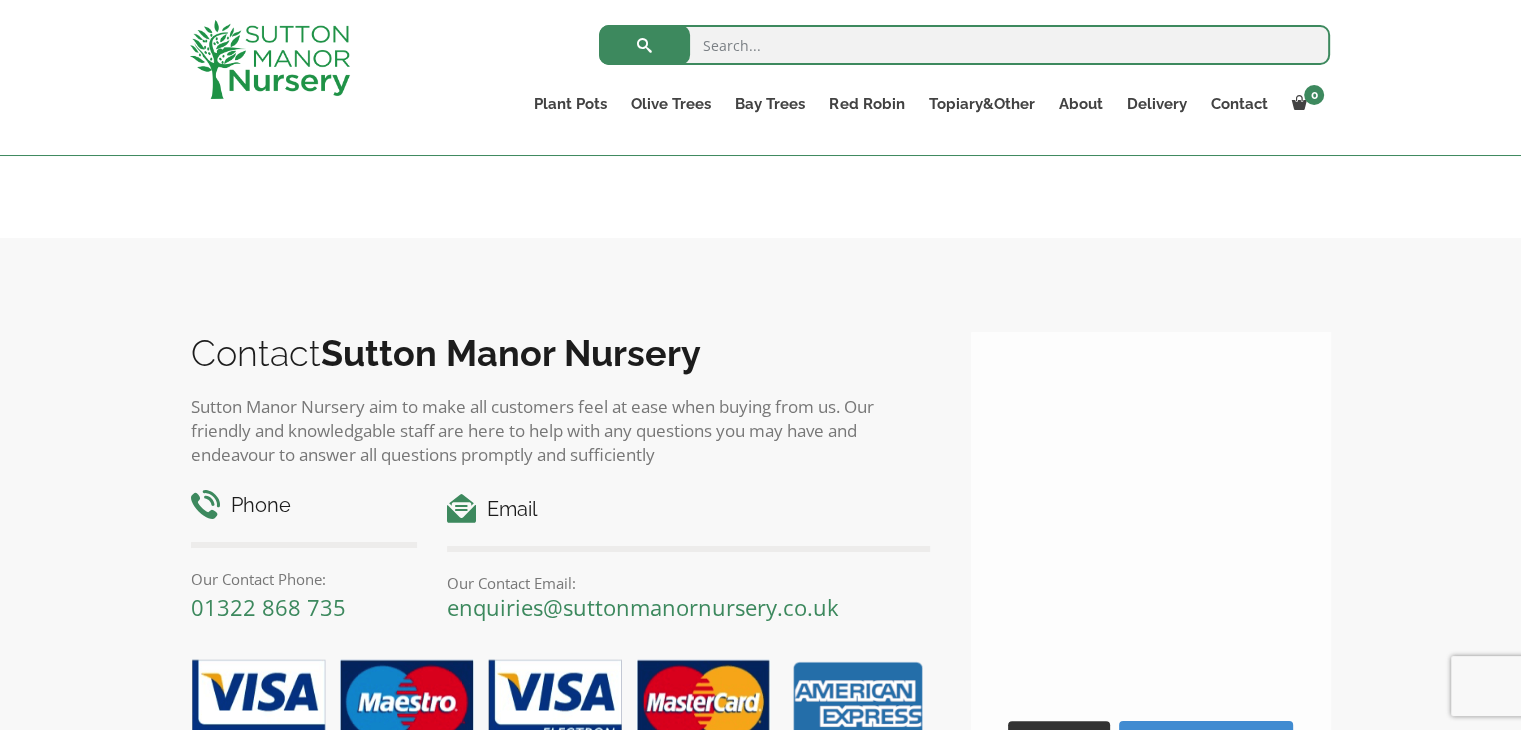 scroll, scrollTop: 0, scrollLeft: 0, axis: both 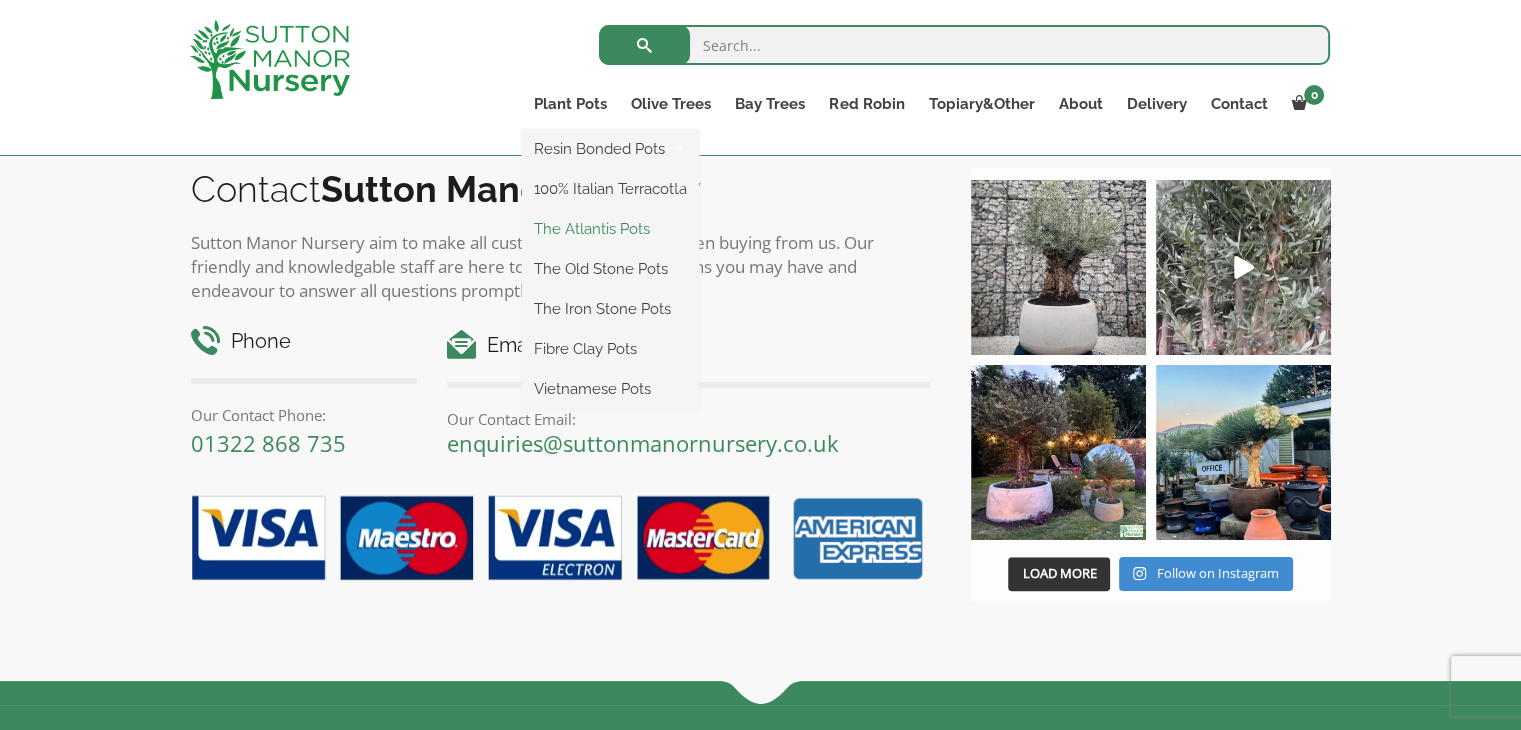 click on "The Atlantis Pots" at bounding box center [610, 229] 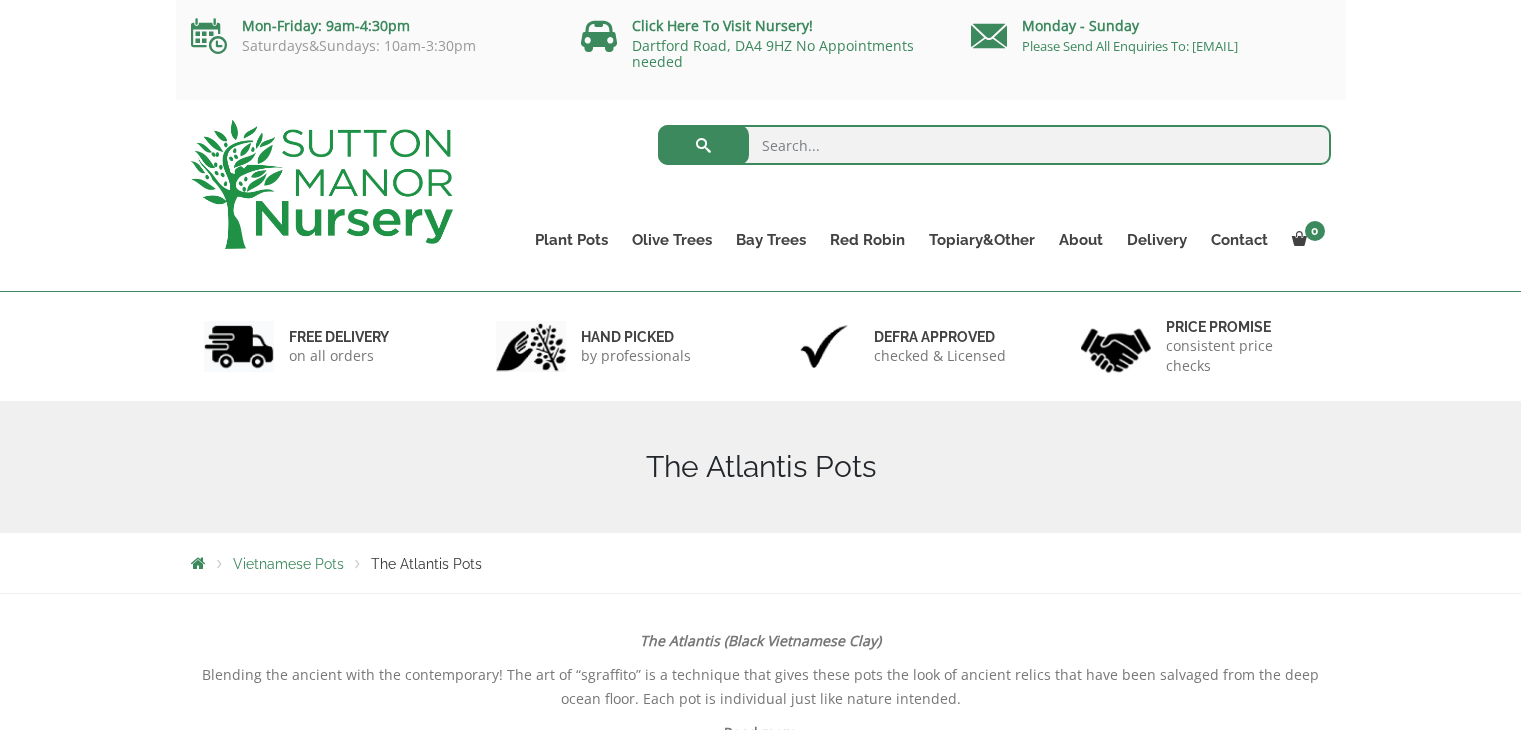 scroll, scrollTop: 0, scrollLeft: 0, axis: both 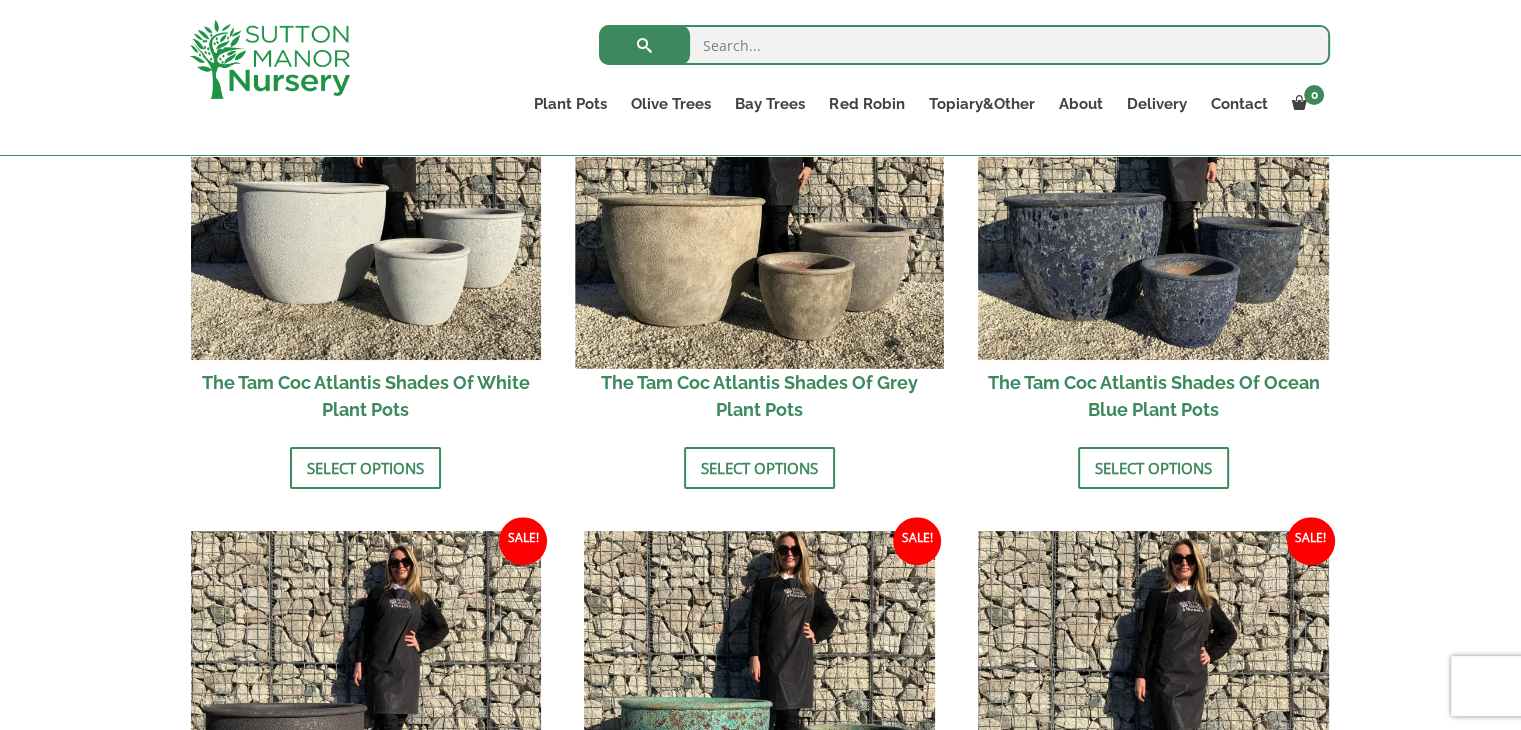click at bounding box center [760, 185] 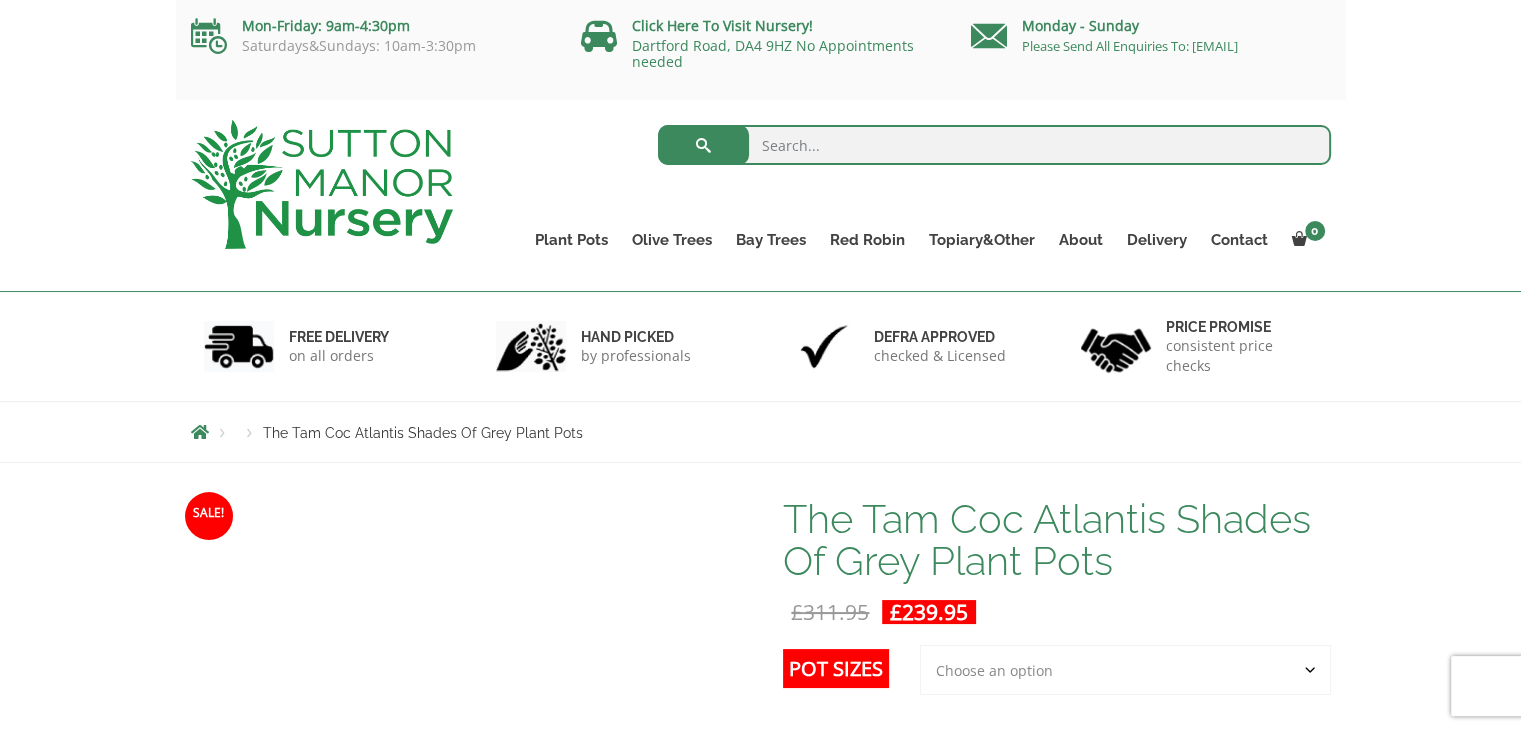 scroll, scrollTop: 302, scrollLeft: 0, axis: vertical 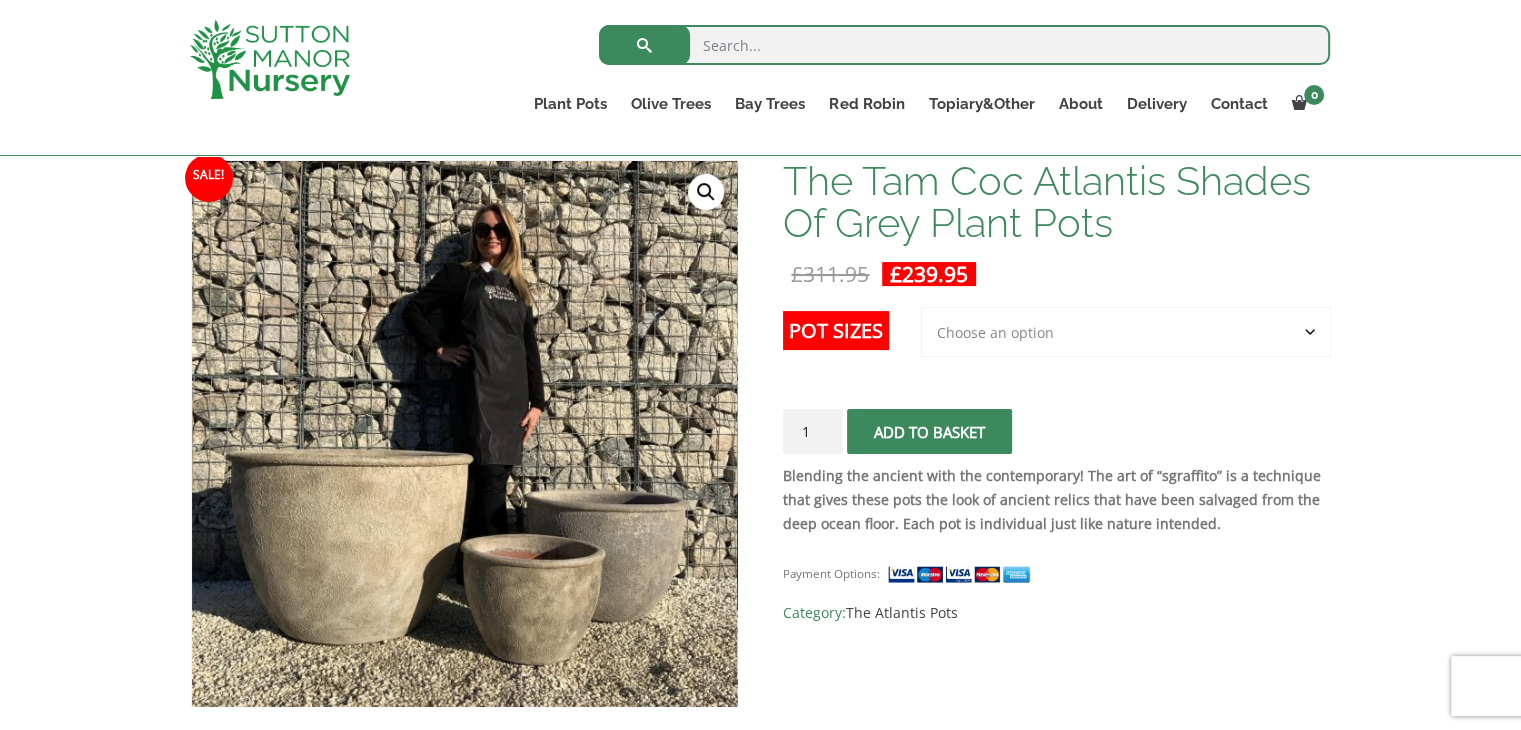 click on "Choose an option 3rd to Largest Pot In The Picture" 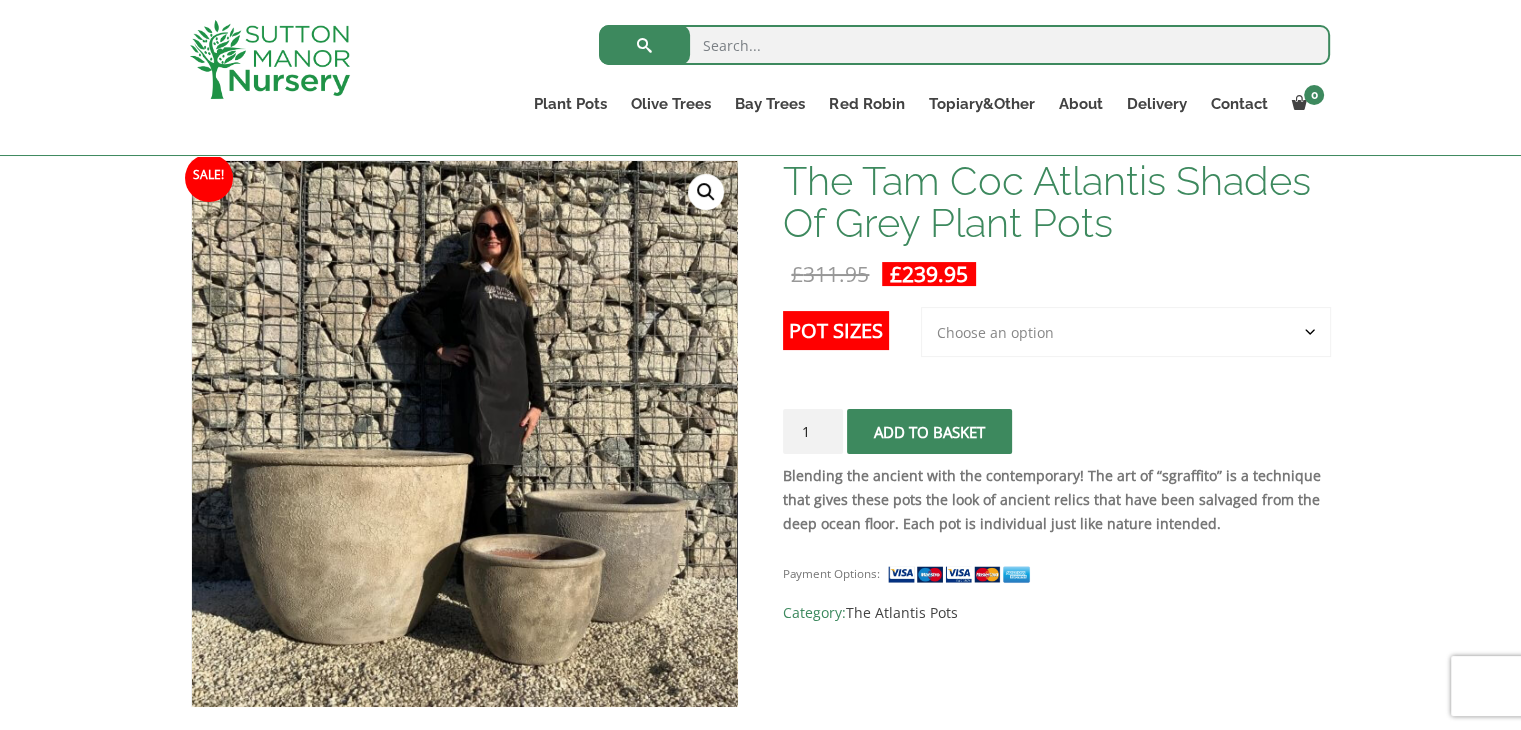 select on "3rd to Largest Pot In The Picture" 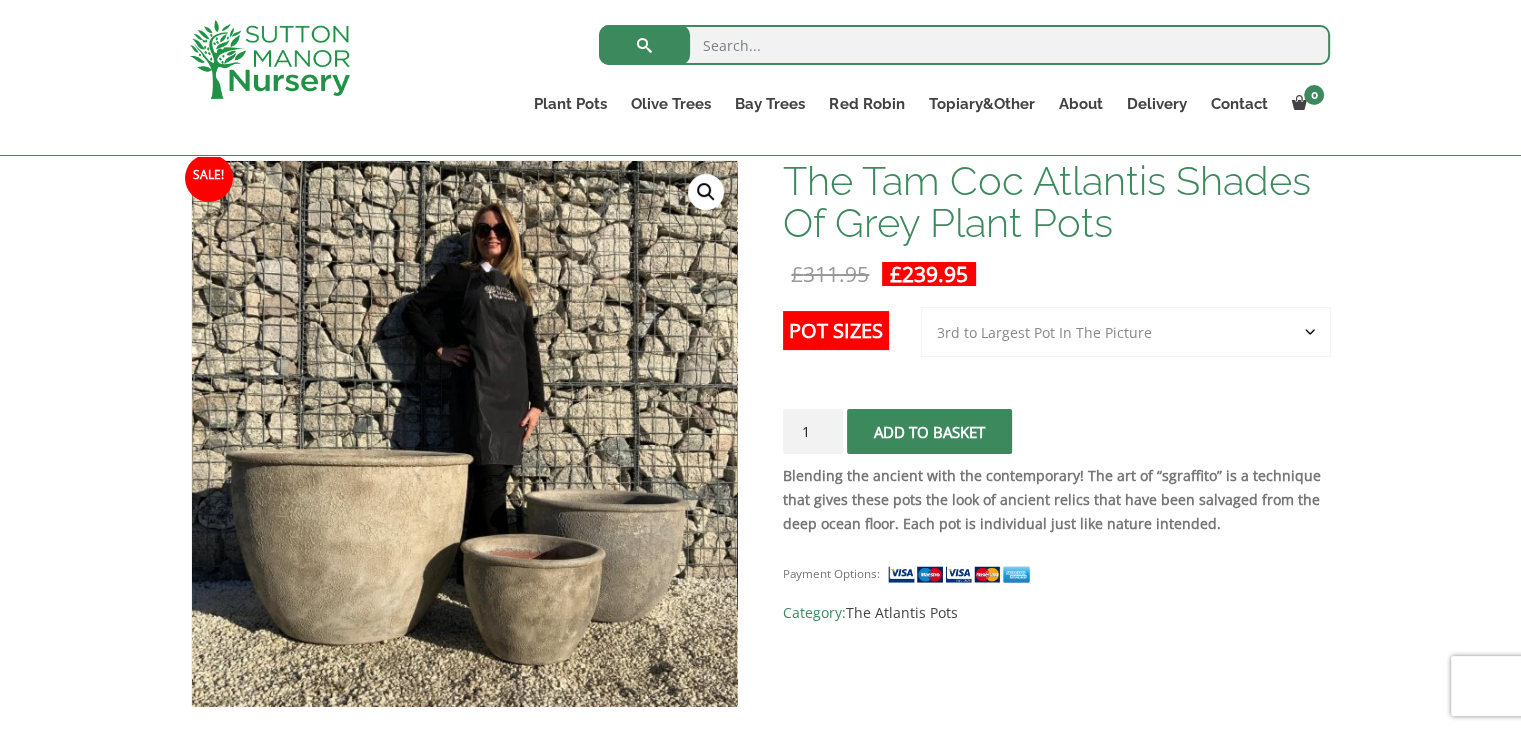 click on "Choose an option 3rd to Largest Pot In The Picture" 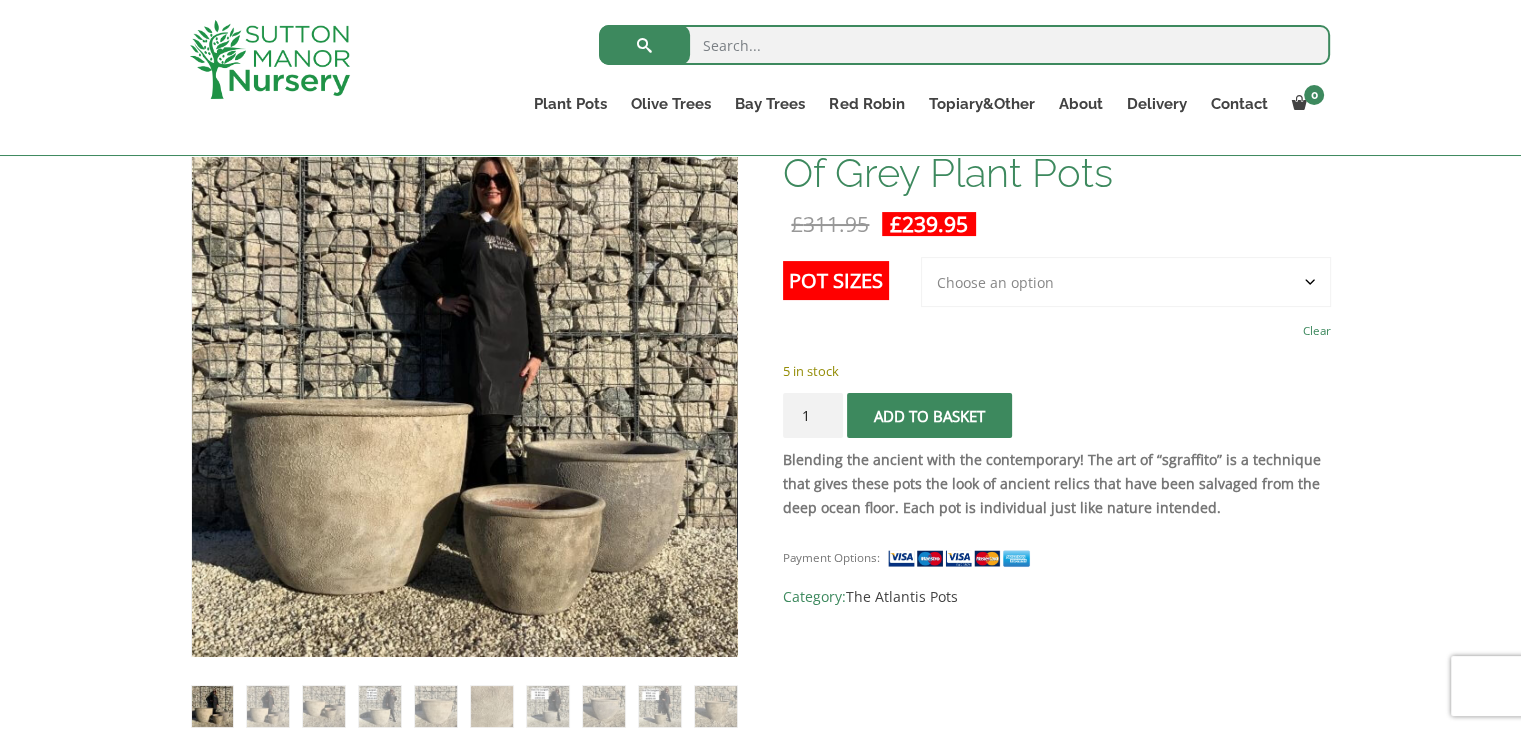 scroll, scrollTop: 354, scrollLeft: 0, axis: vertical 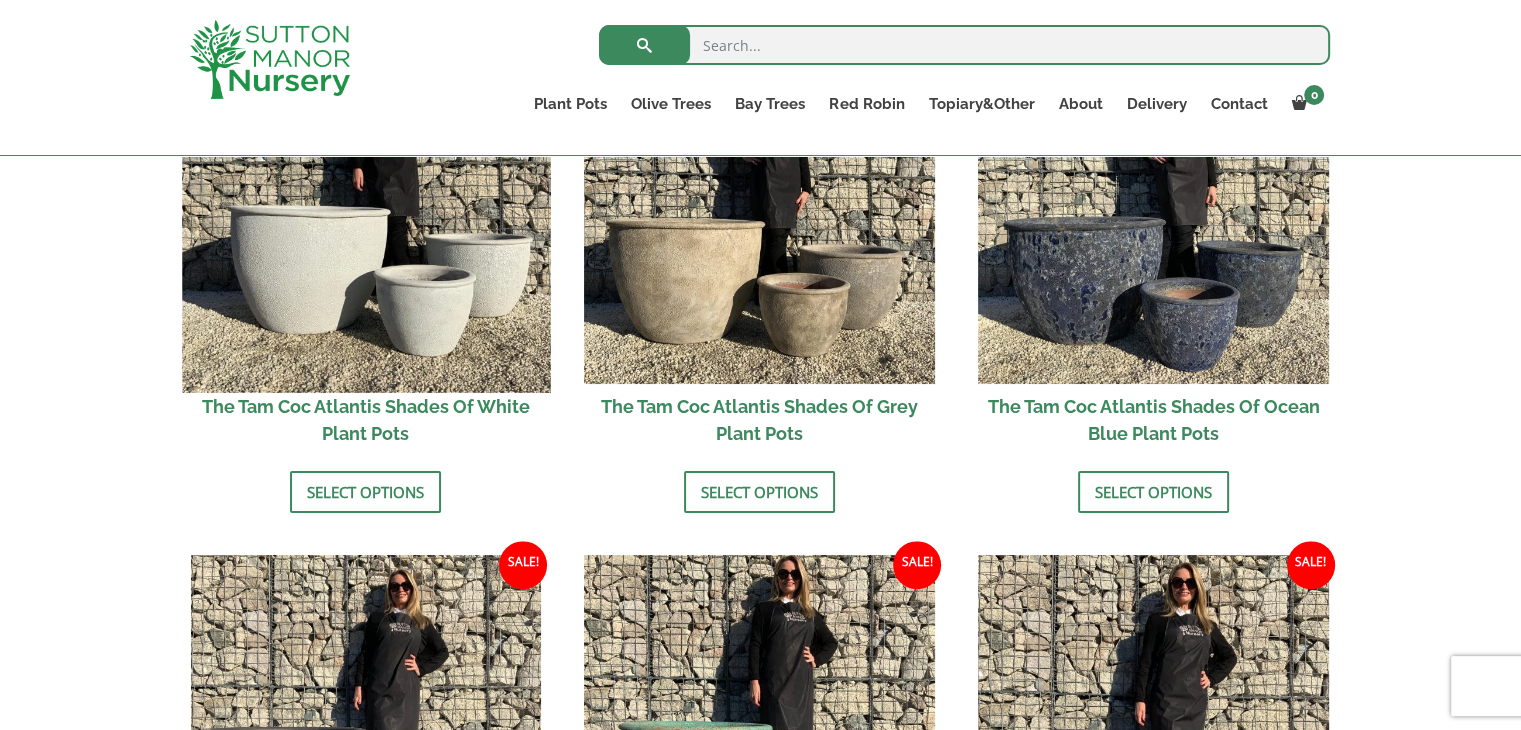 click at bounding box center (366, 209) 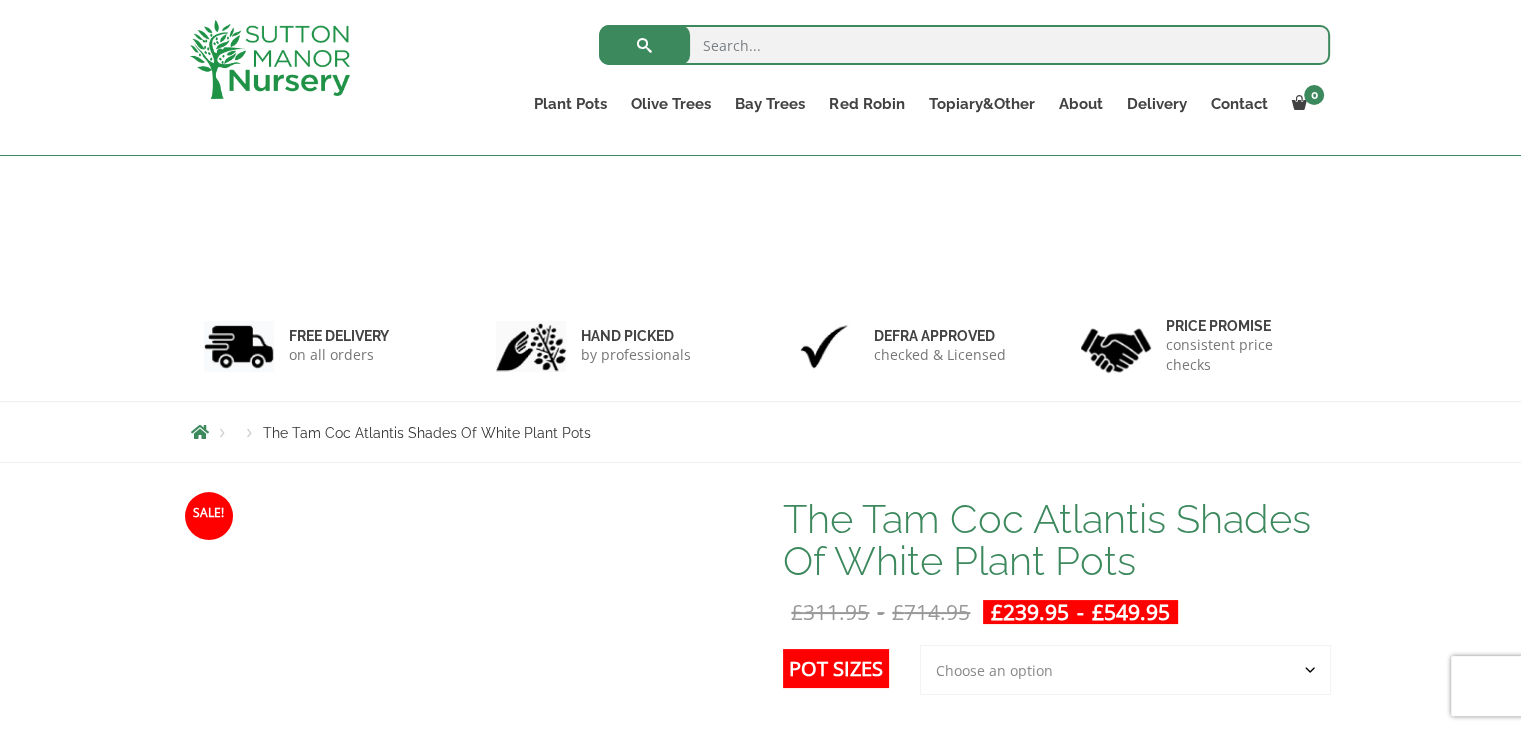 scroll, scrollTop: 227, scrollLeft: 0, axis: vertical 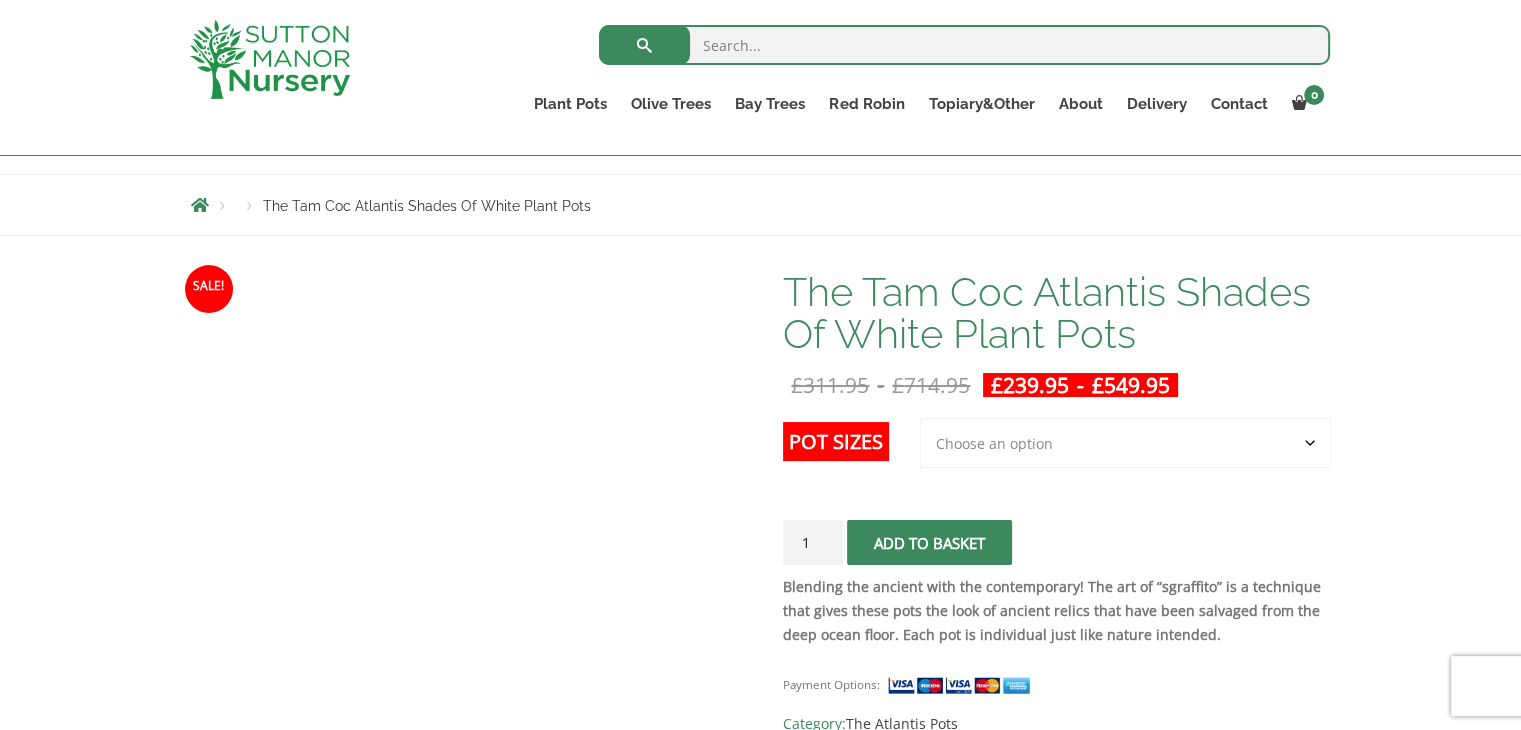 click on "Choose an option 3rd to Largest Pot In The Picture 2nd to Largest Pot In The Picture Largest pot In The Picture Clear" 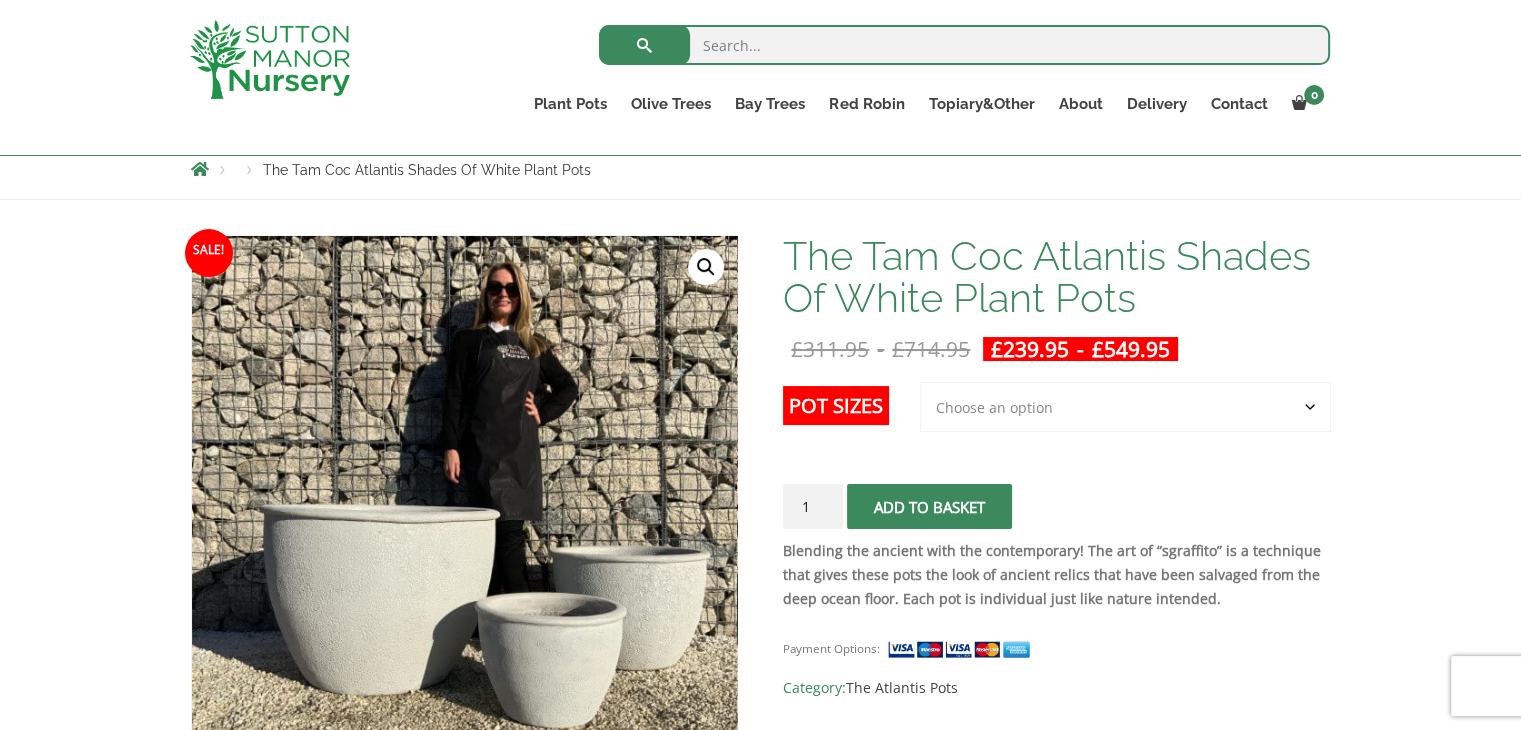 scroll, scrollTop: 0, scrollLeft: 0, axis: both 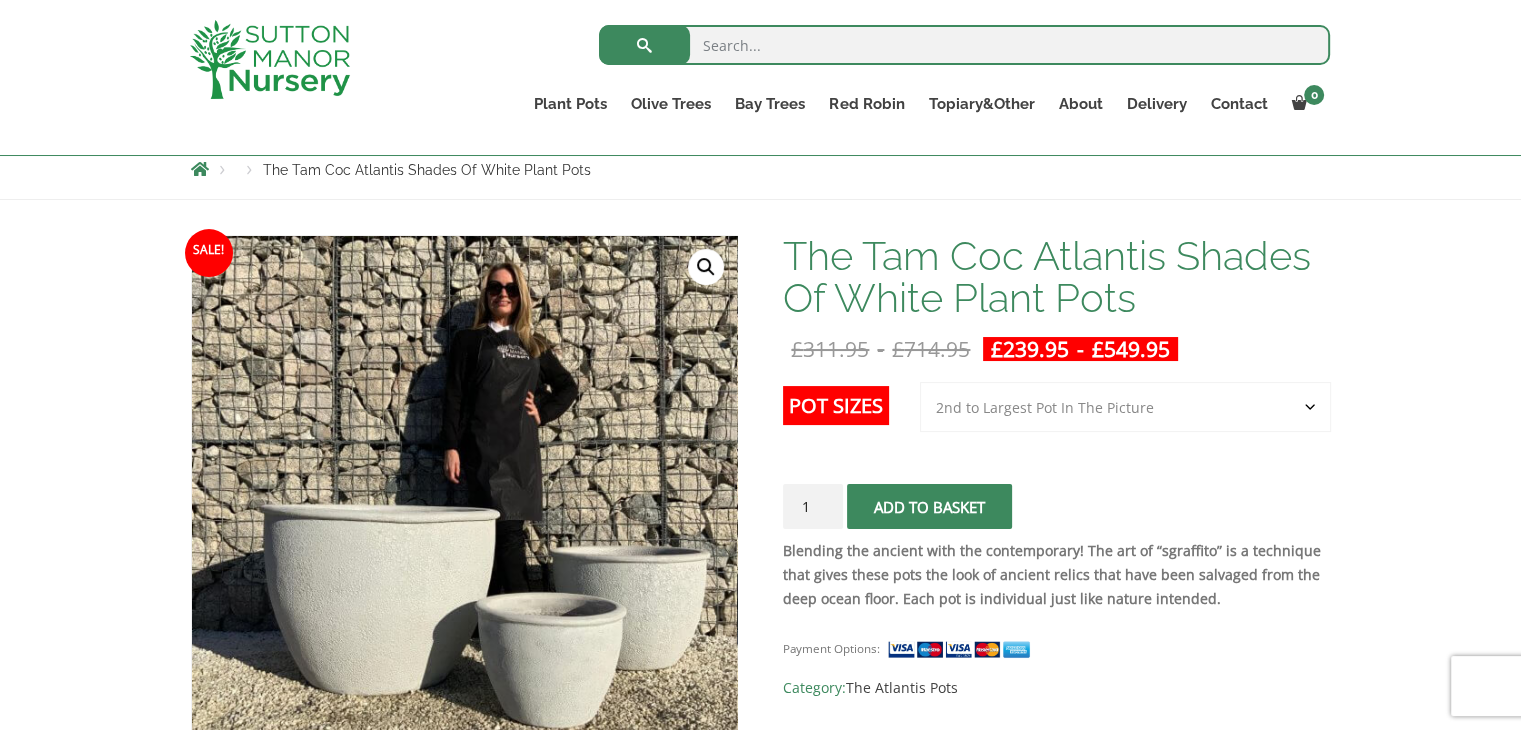 click on "Choose an option 3rd to Largest Pot In The Picture 2nd to Largest Pot In The Picture Largest pot In The Picture" 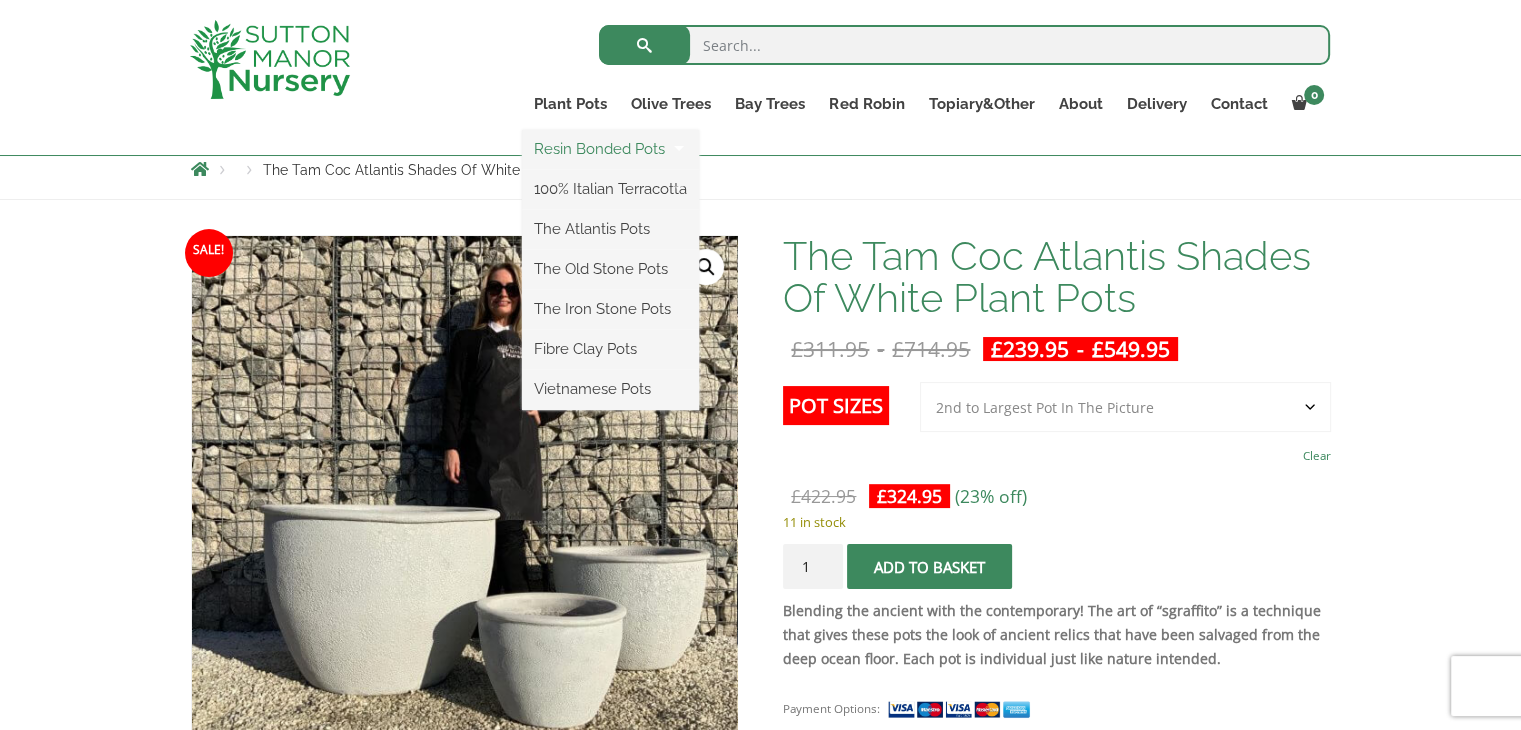 click on "Resin Bonded Pots" at bounding box center [610, 149] 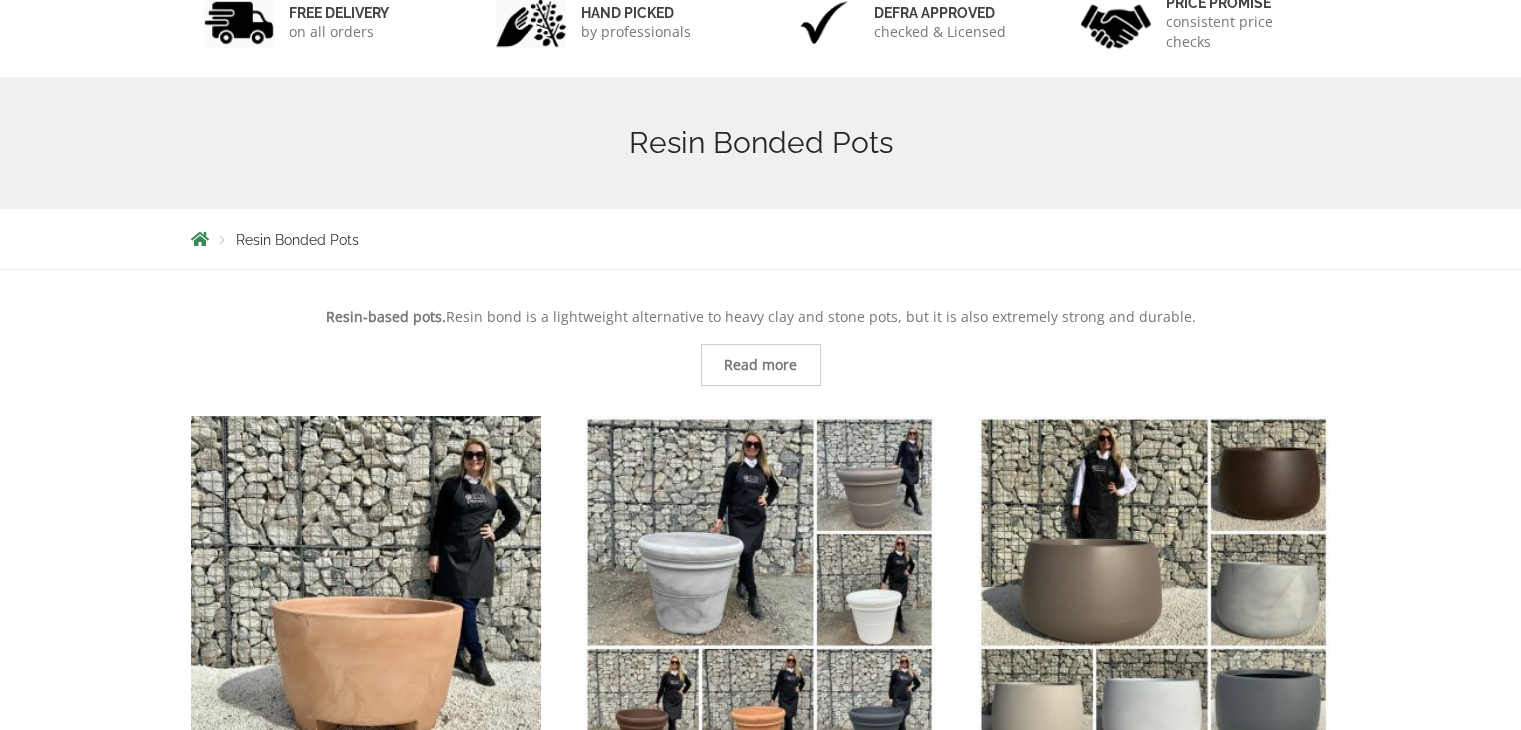 scroll, scrollTop: 667, scrollLeft: 0, axis: vertical 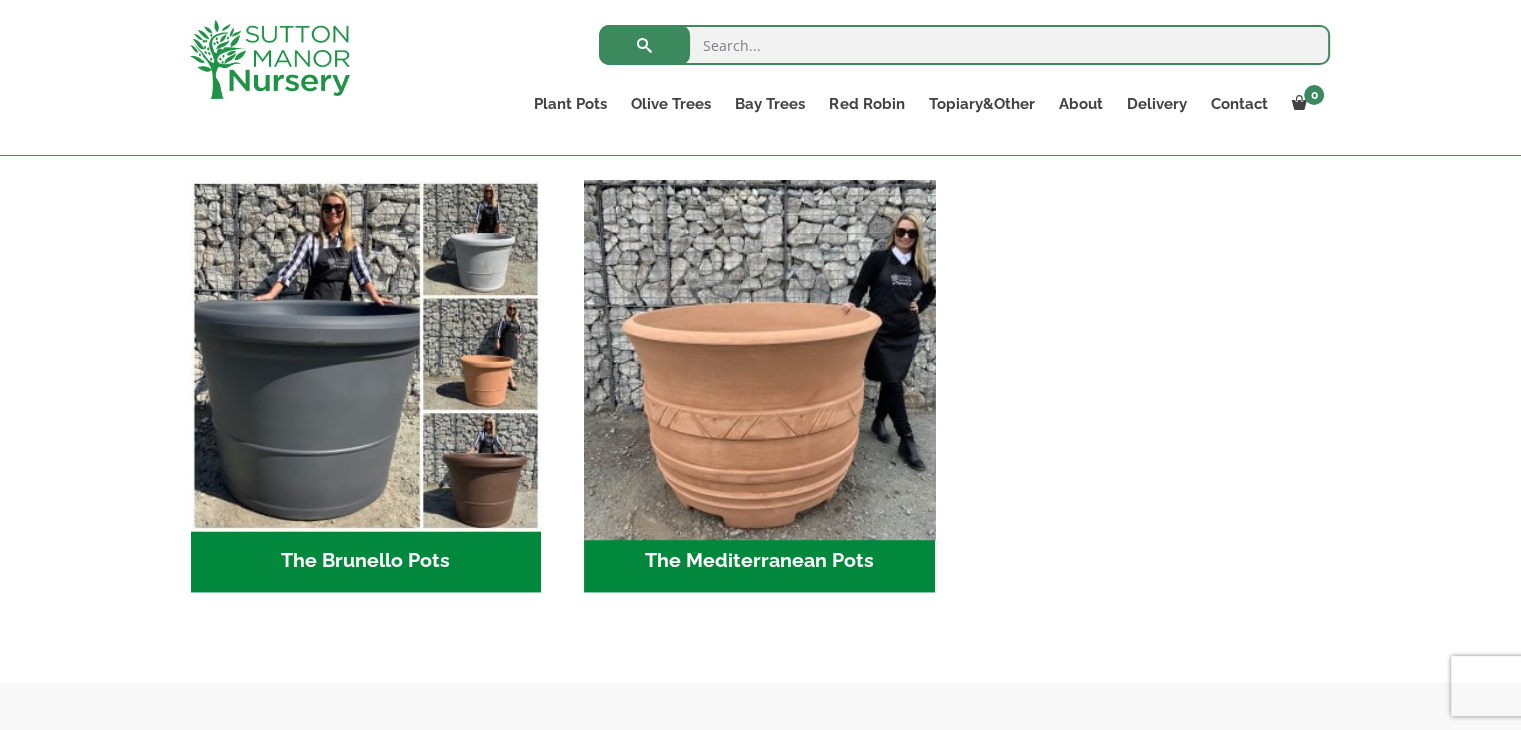 click at bounding box center [760, 355] 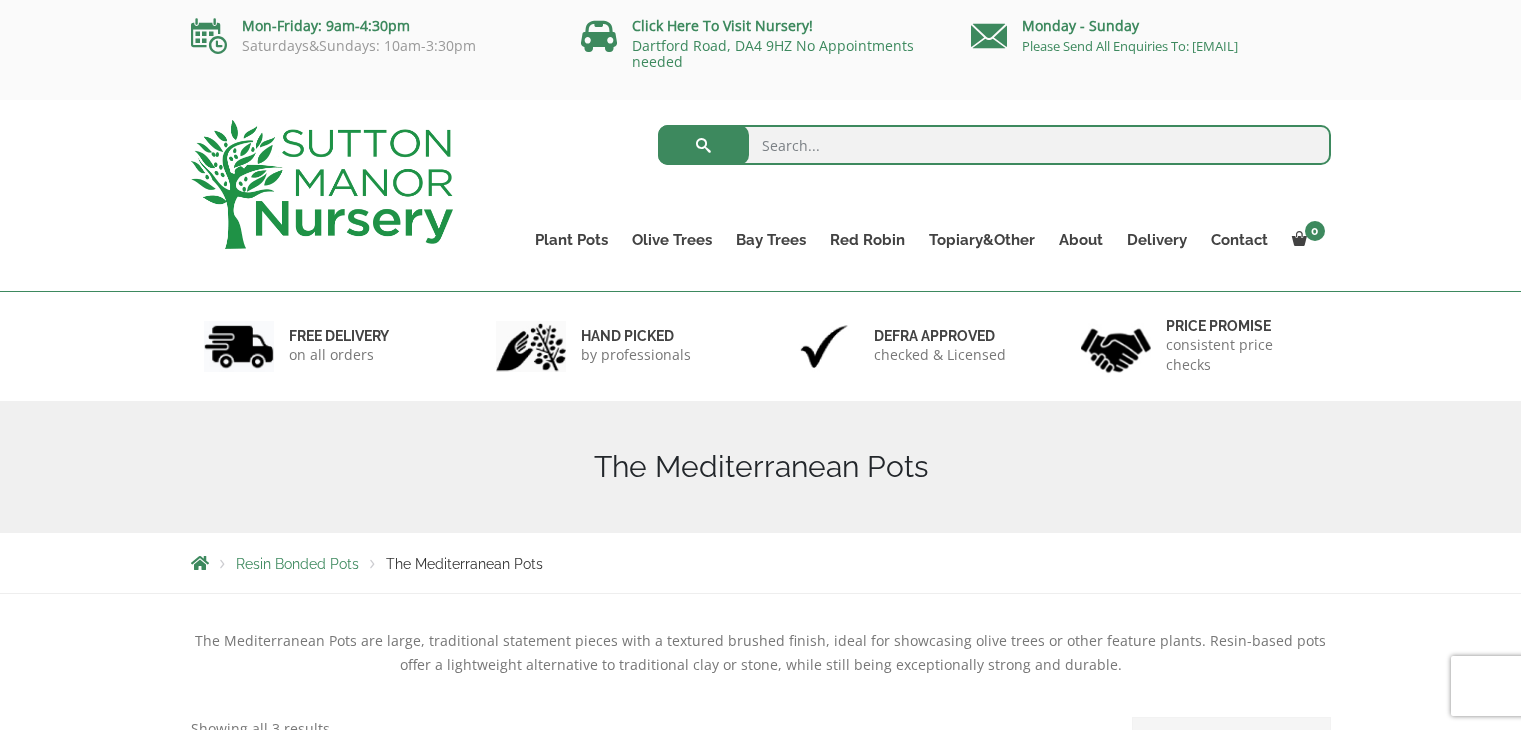 scroll, scrollTop: 783, scrollLeft: 0, axis: vertical 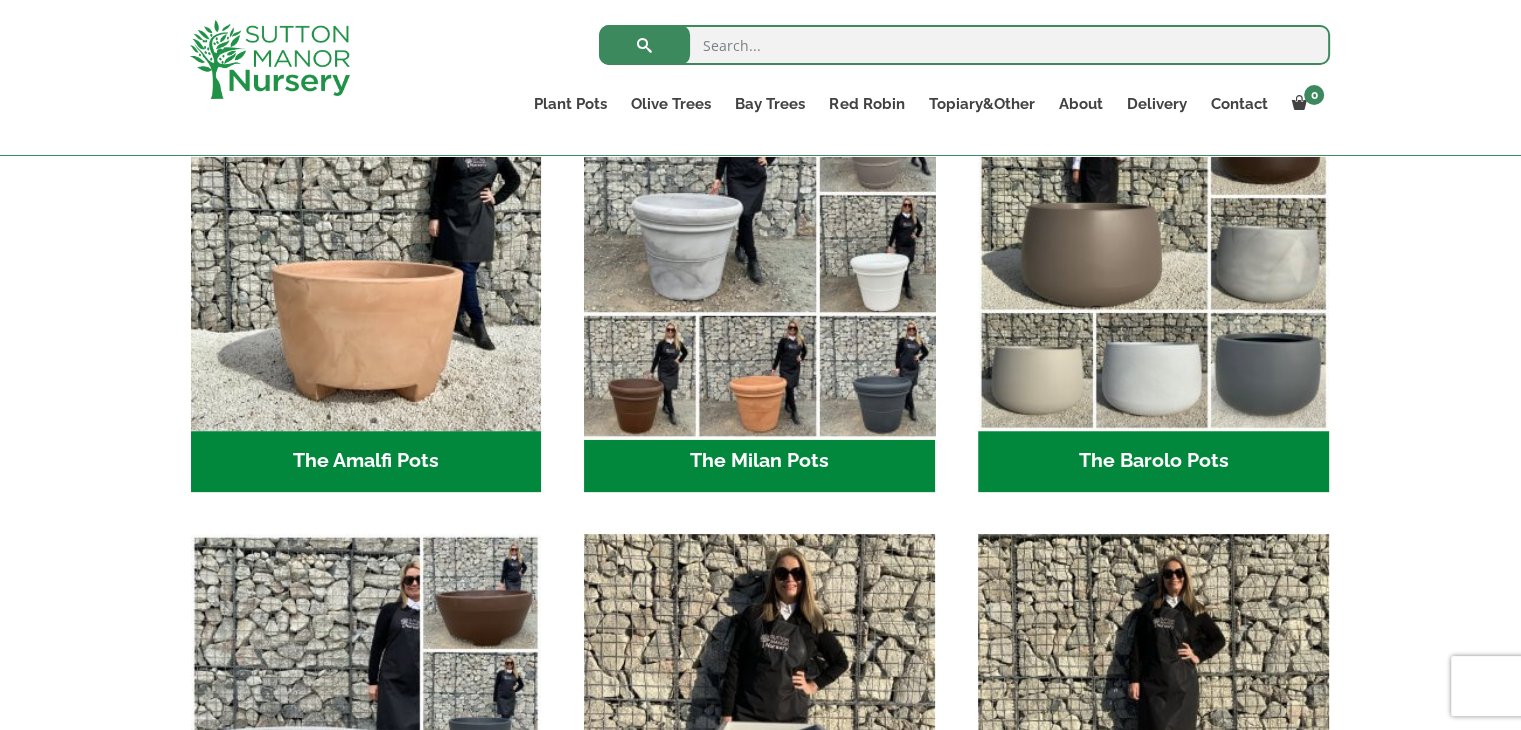click at bounding box center (760, 255) 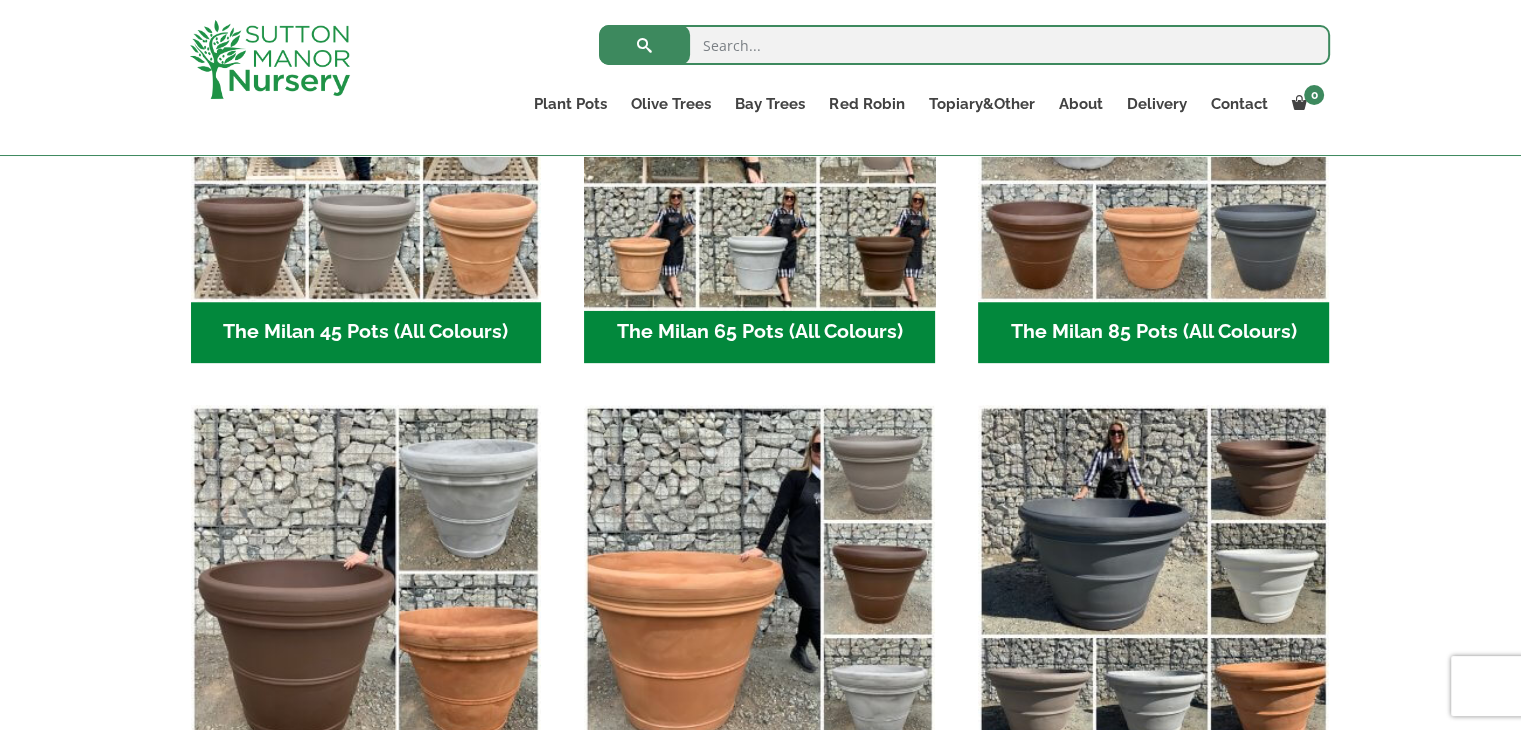 scroll, scrollTop: 766, scrollLeft: 0, axis: vertical 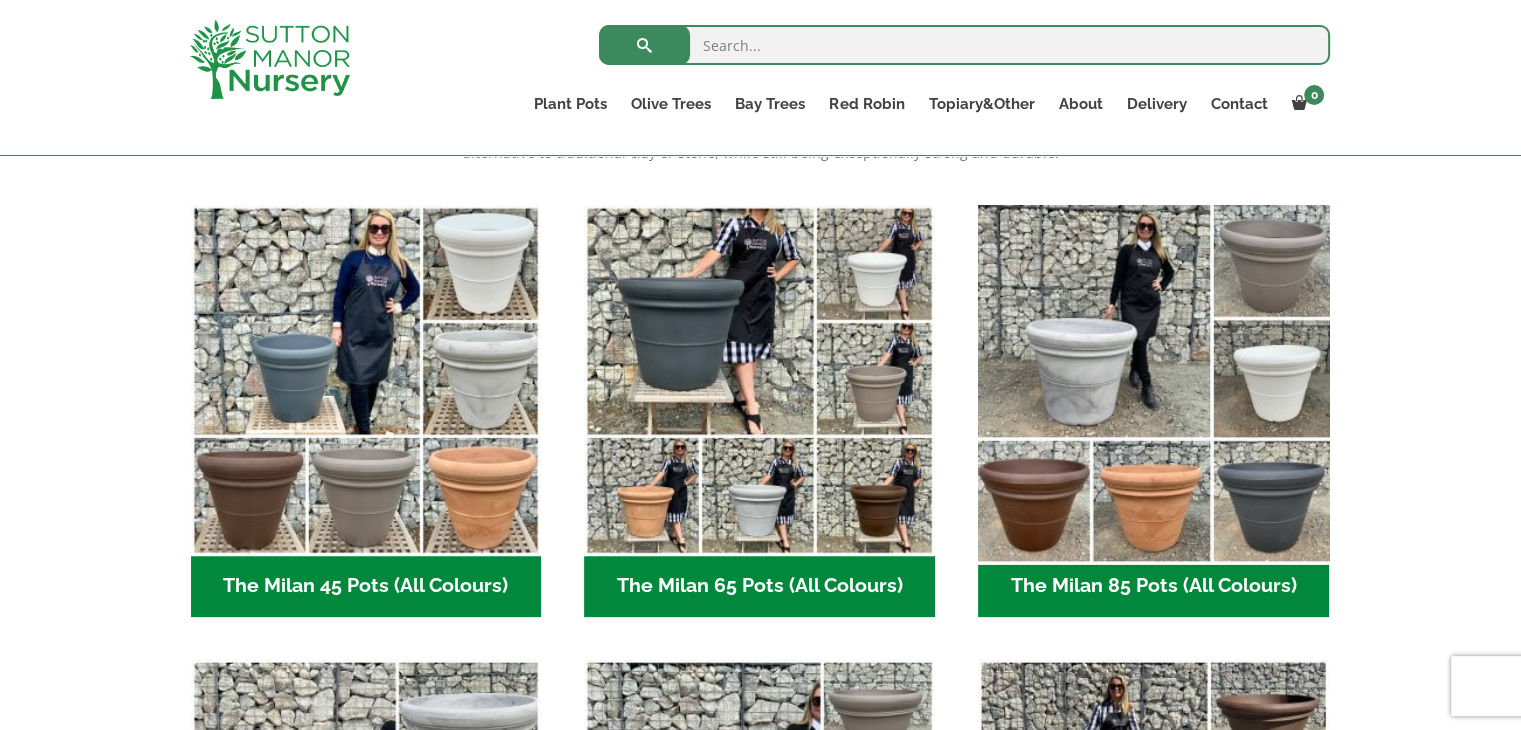 click at bounding box center (1153, 380) 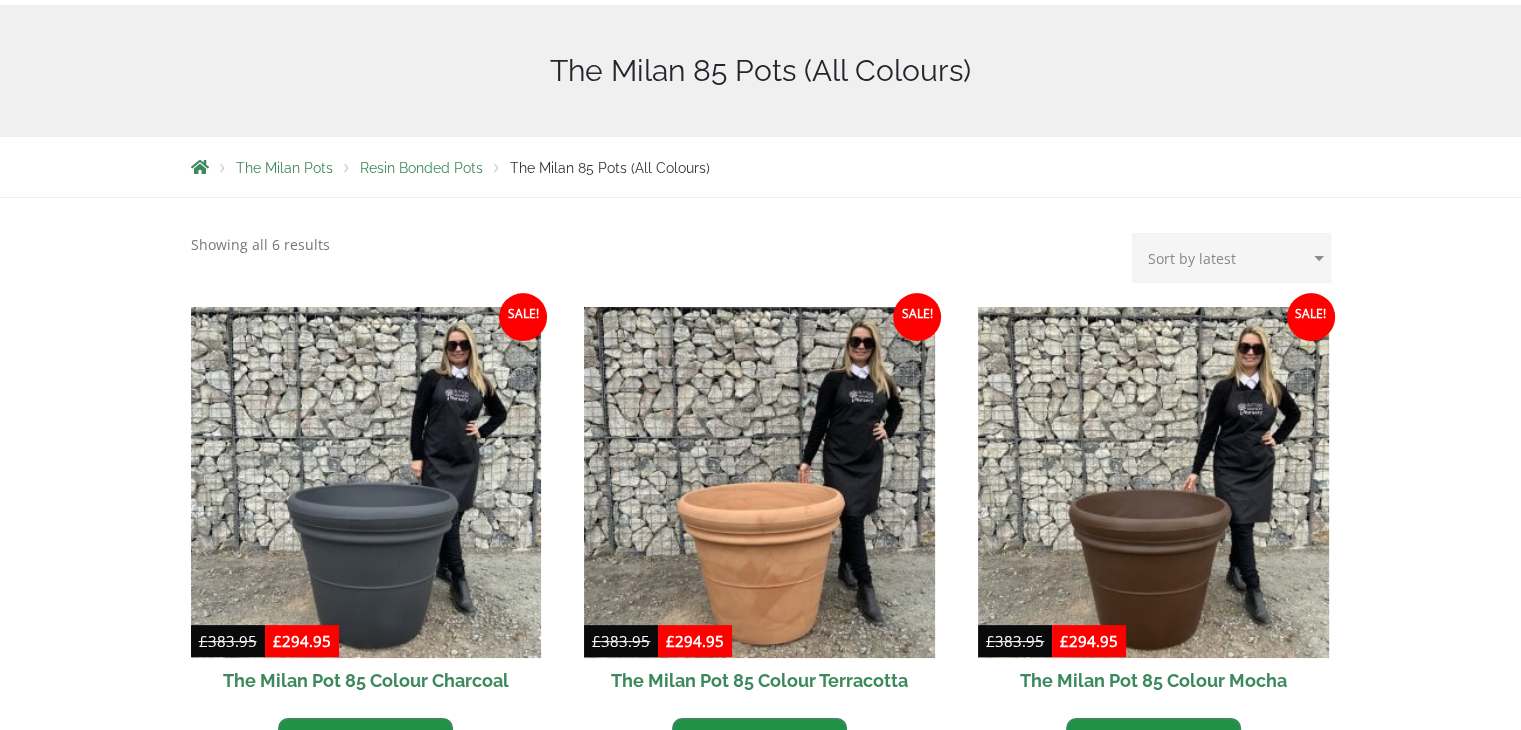 scroll, scrollTop: 531, scrollLeft: 0, axis: vertical 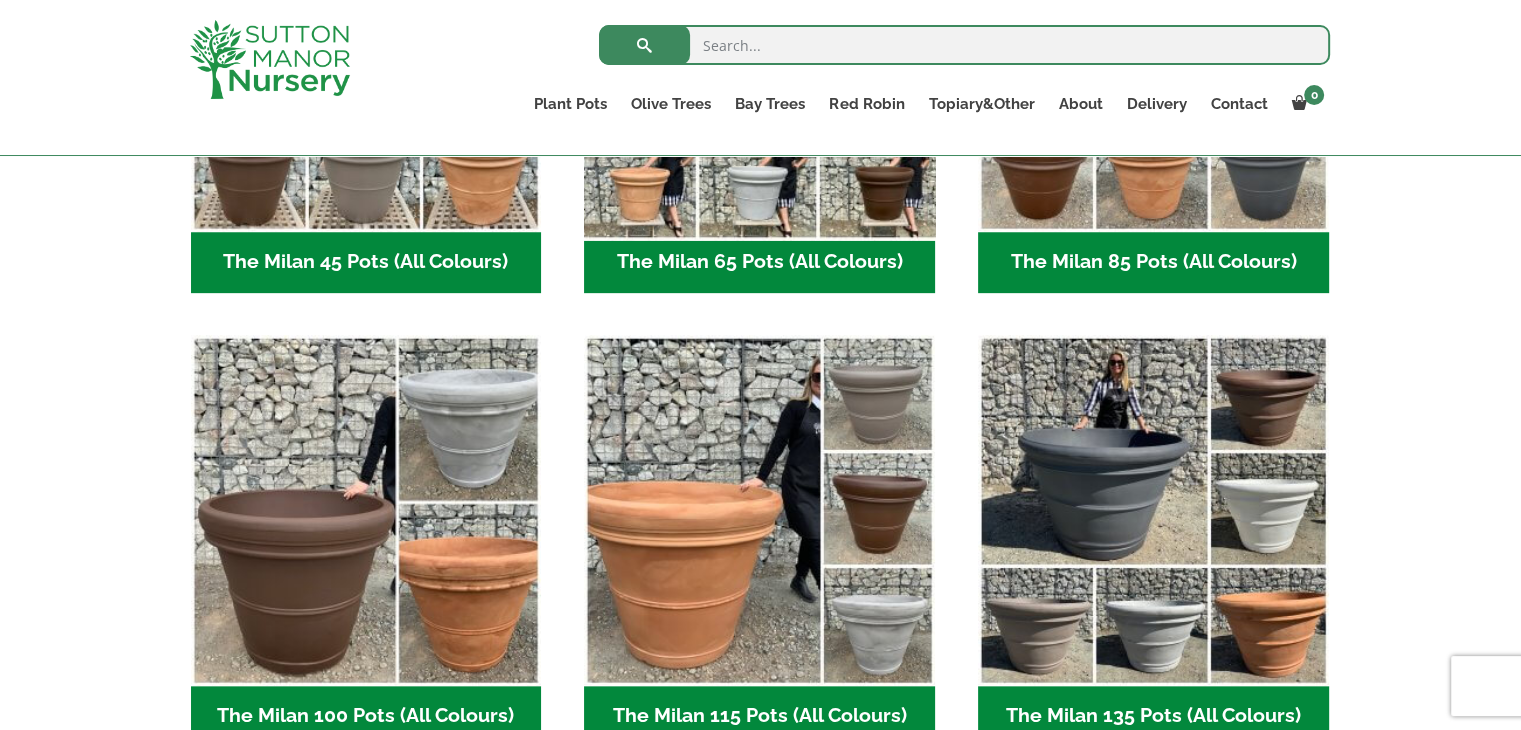 click at bounding box center (760, 56) 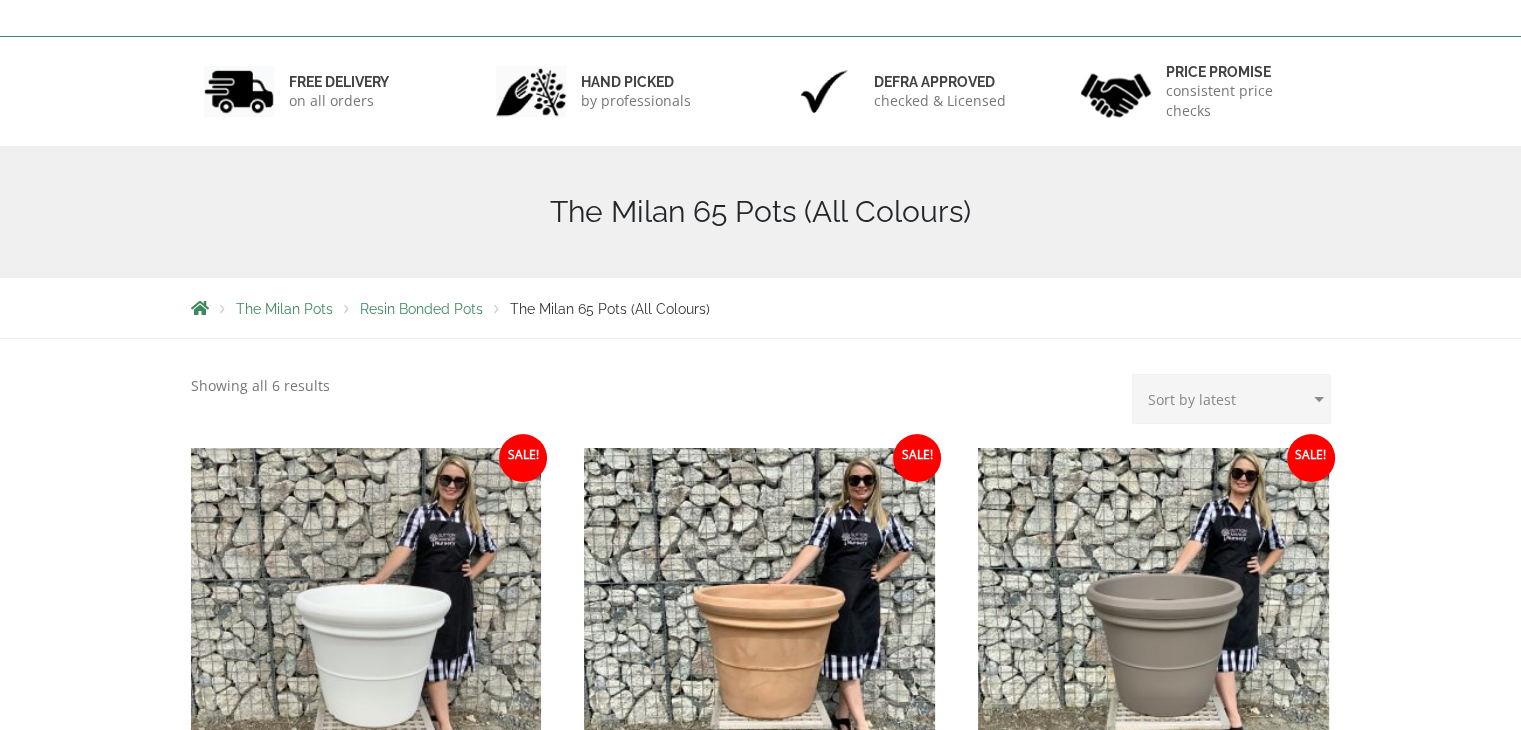 scroll, scrollTop: 543, scrollLeft: 0, axis: vertical 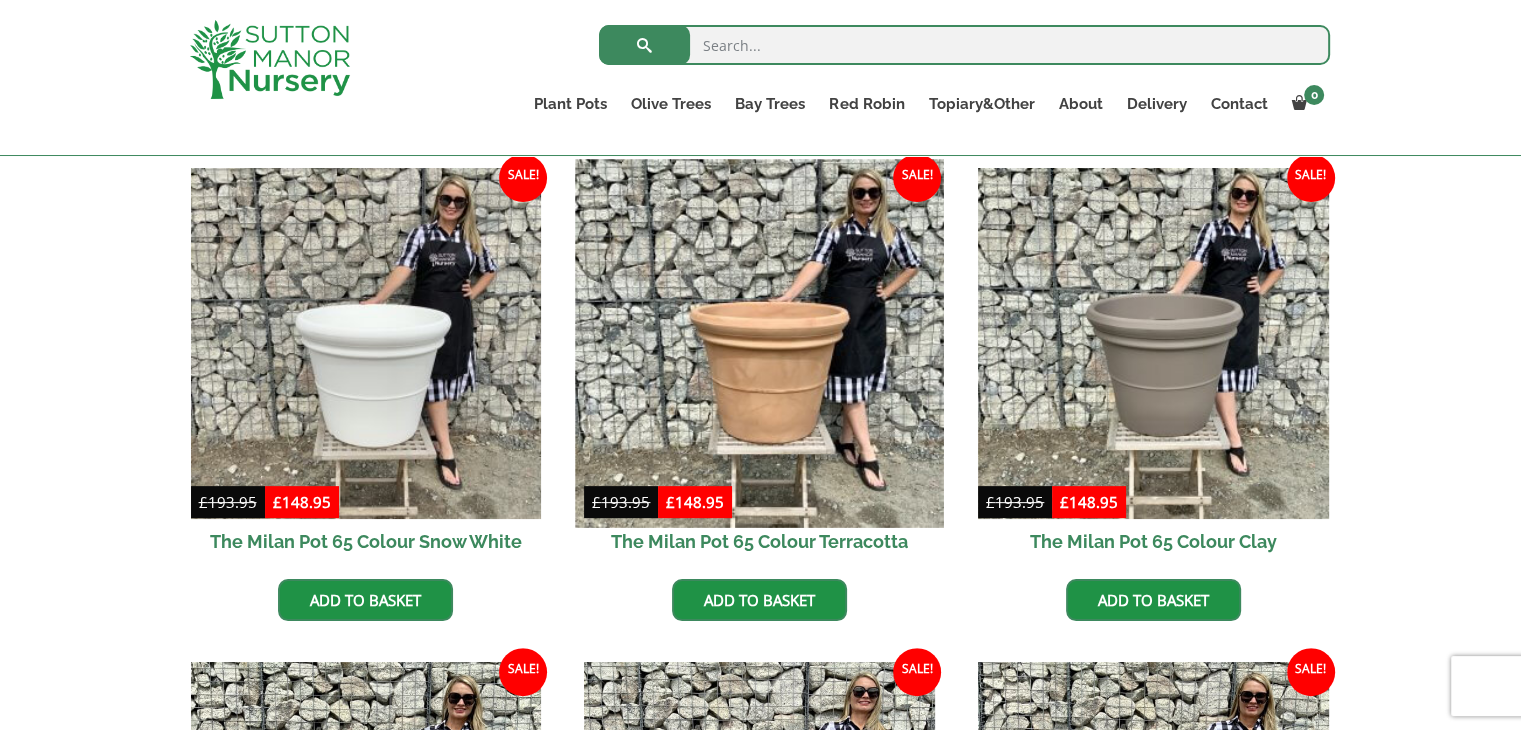 click at bounding box center [760, 343] 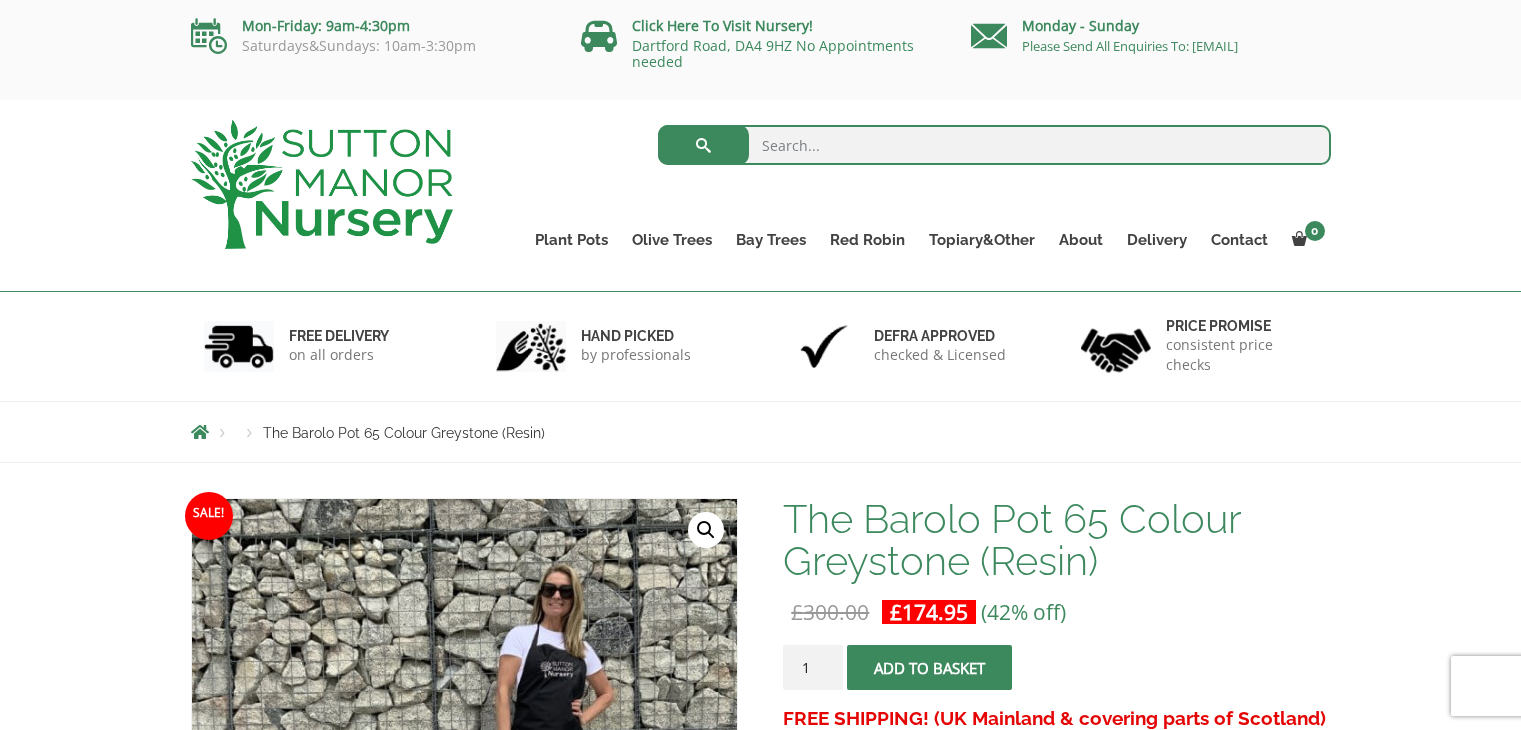 scroll, scrollTop: 0, scrollLeft: 0, axis: both 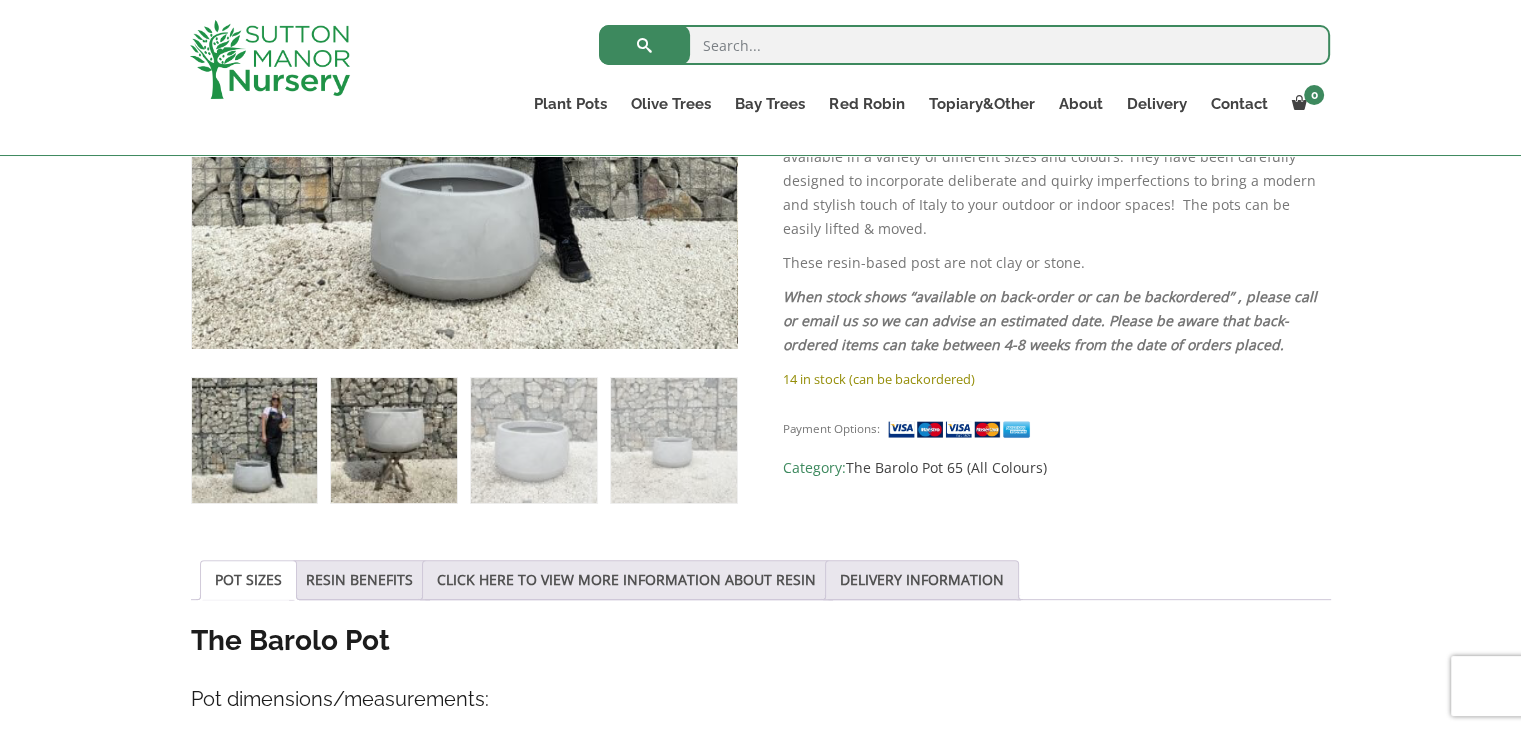 click at bounding box center [393, 440] 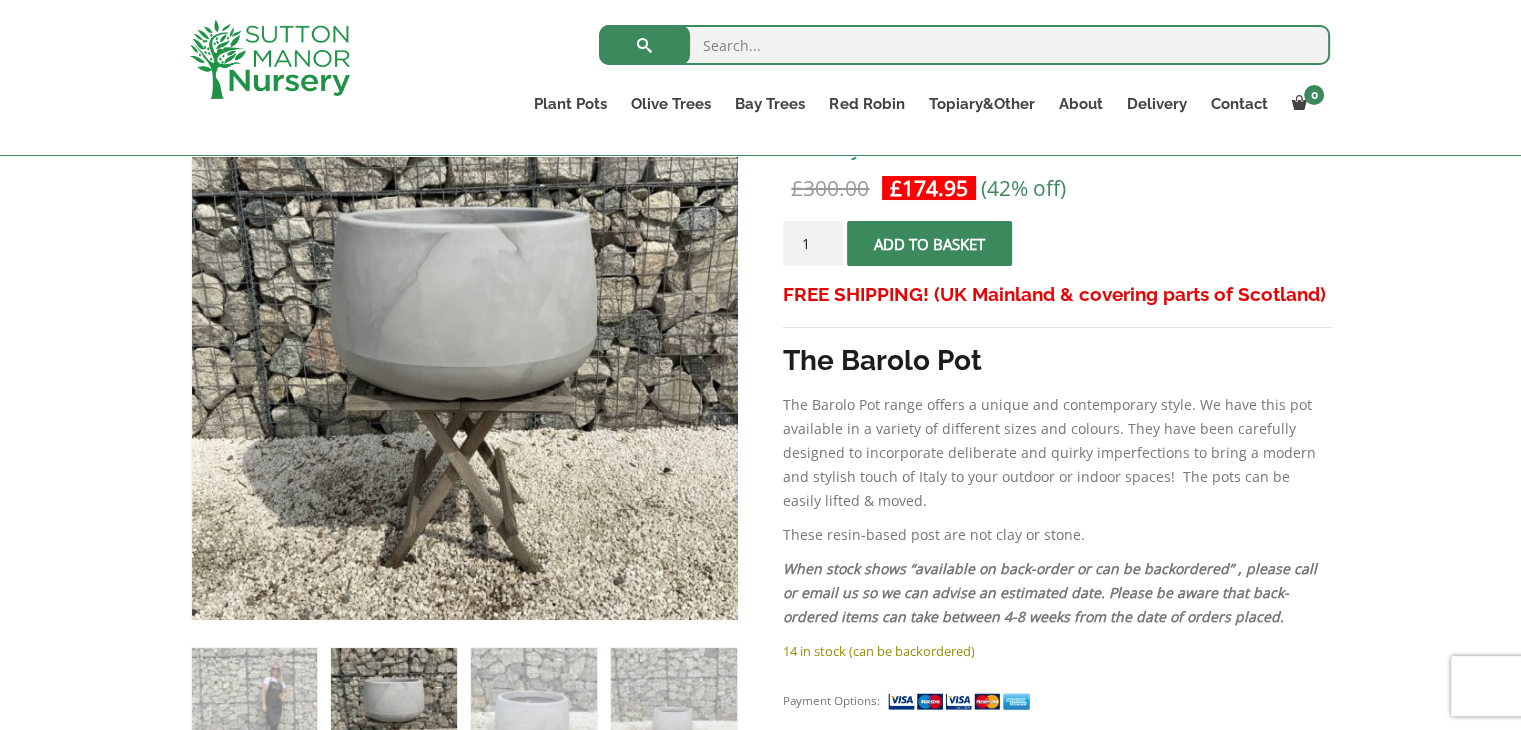 scroll, scrollTop: 380, scrollLeft: 0, axis: vertical 